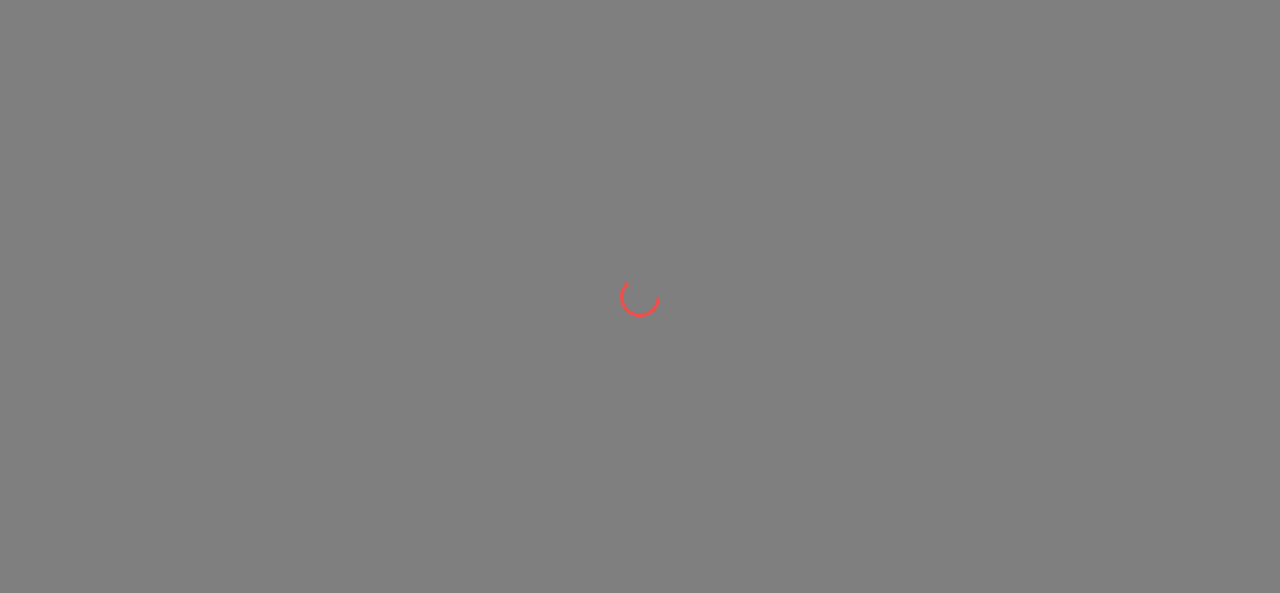 scroll, scrollTop: 0, scrollLeft: 0, axis: both 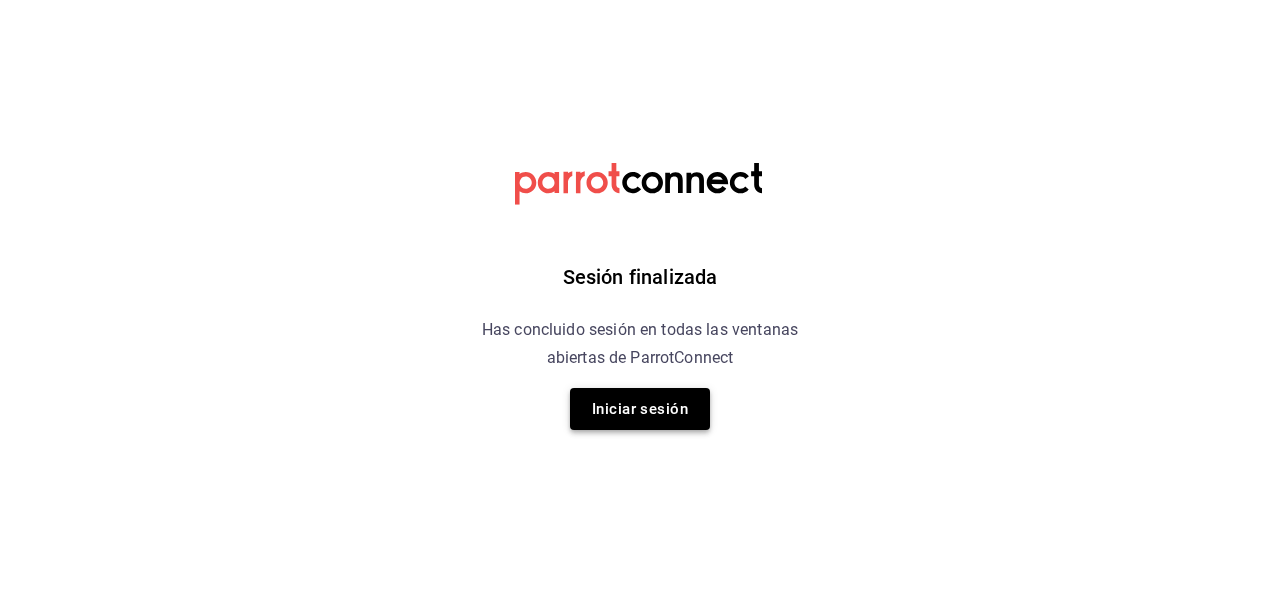 click on "Iniciar sesión" at bounding box center [640, 409] 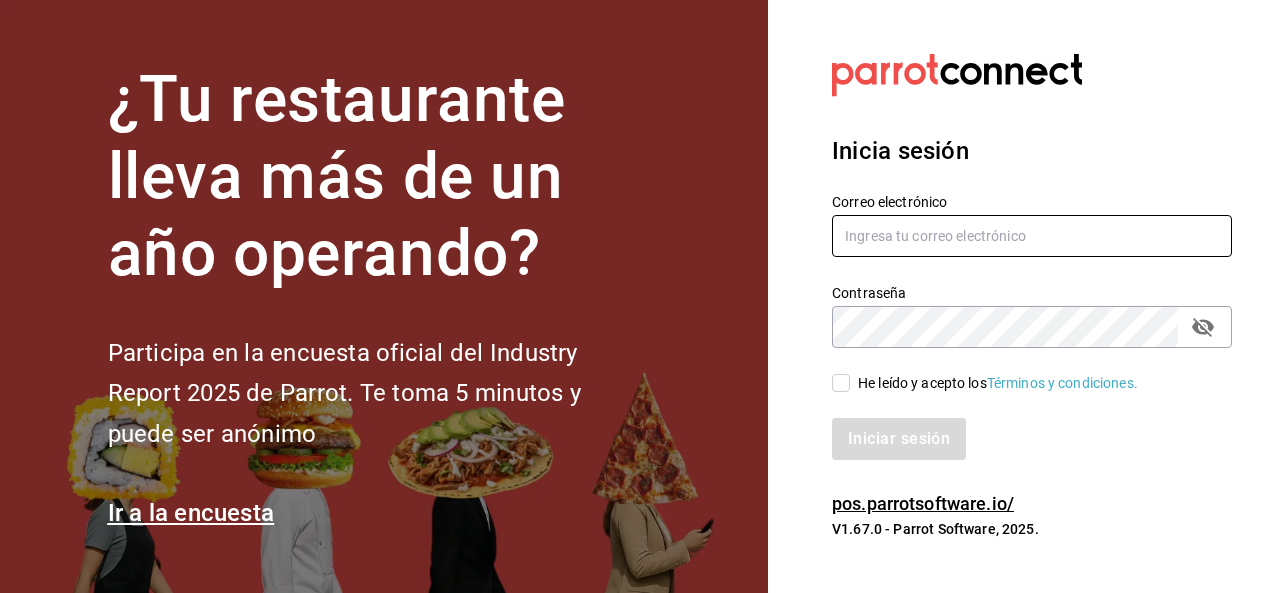 click at bounding box center (1032, 236) 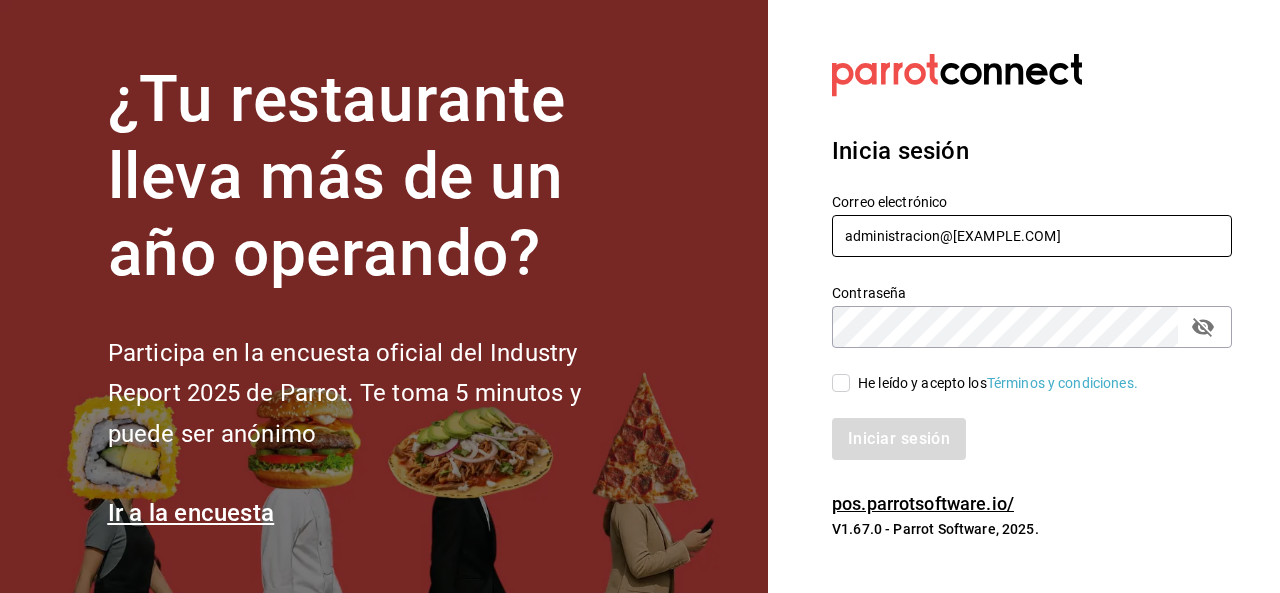 type on "administracion@[EXAMPLE.COM]" 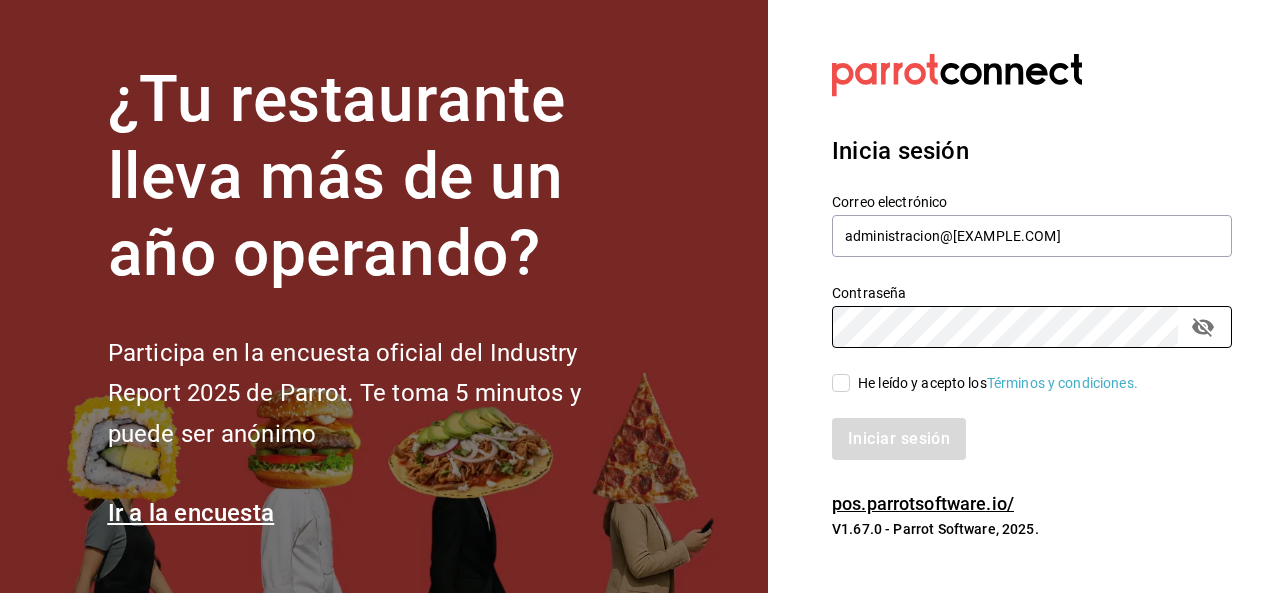 click on "He leído y acepto los  Términos y condiciones." at bounding box center (841, 383) 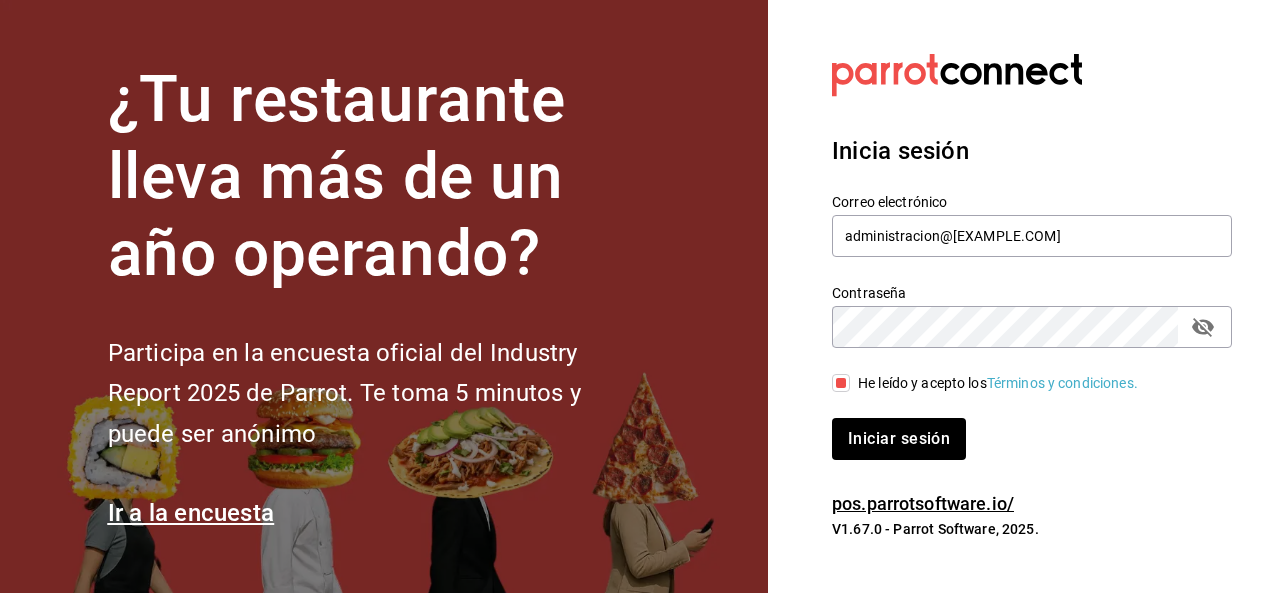 click on "Iniciar sesión" at bounding box center (1020, 427) 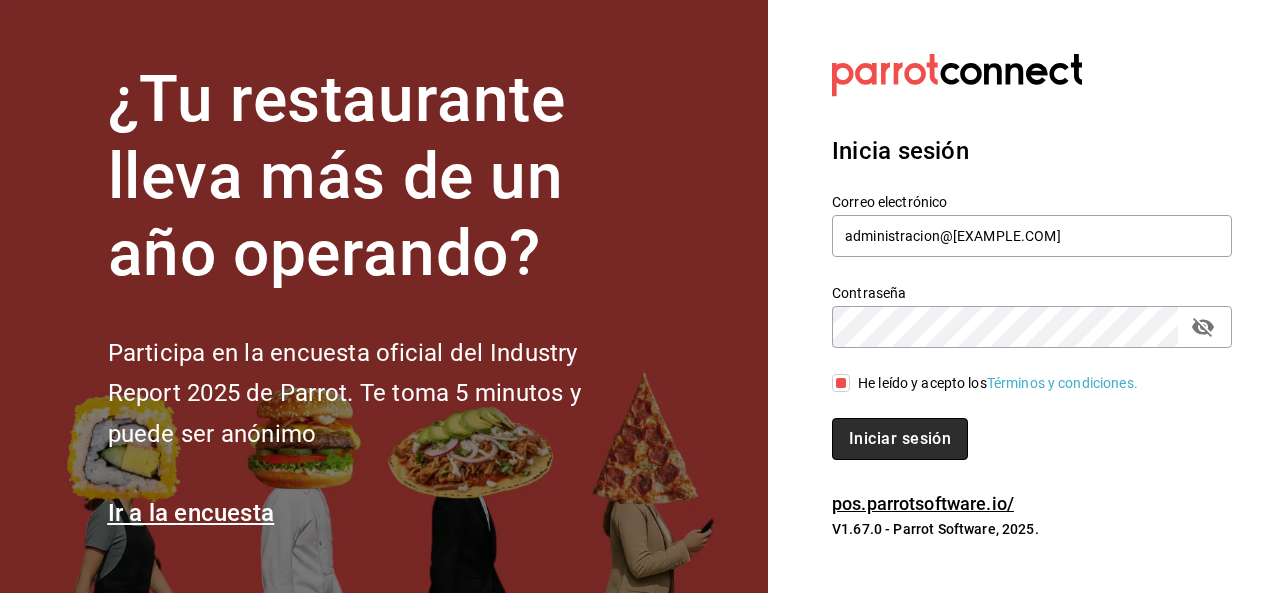 click on "Iniciar sesión" at bounding box center [900, 439] 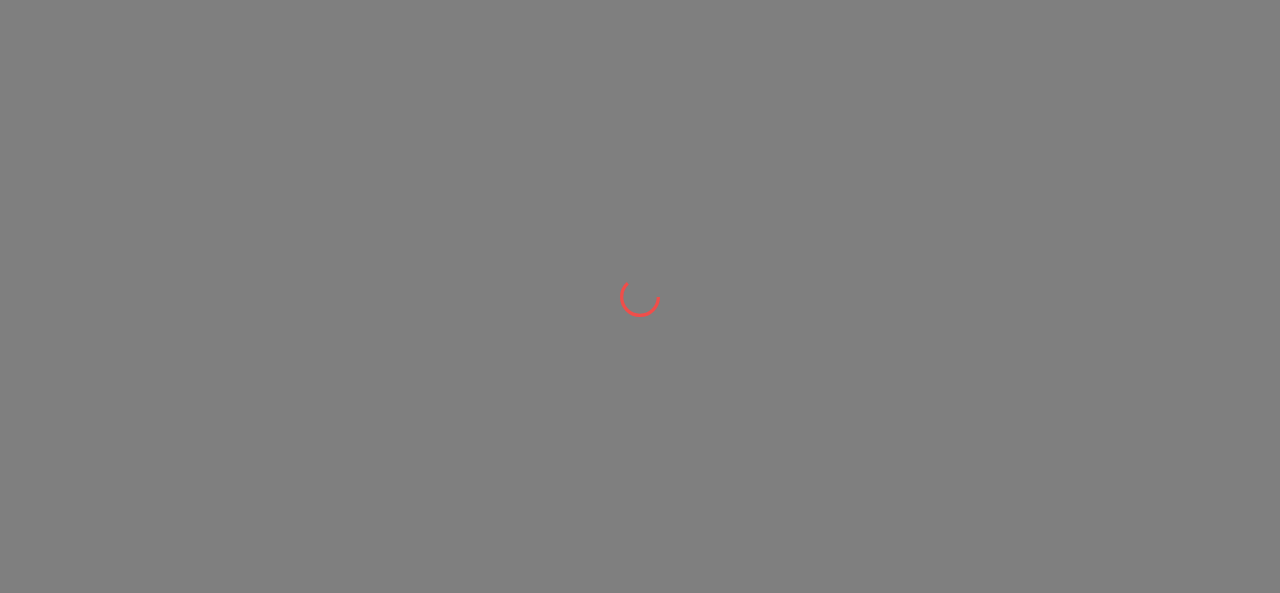 scroll, scrollTop: 0, scrollLeft: 0, axis: both 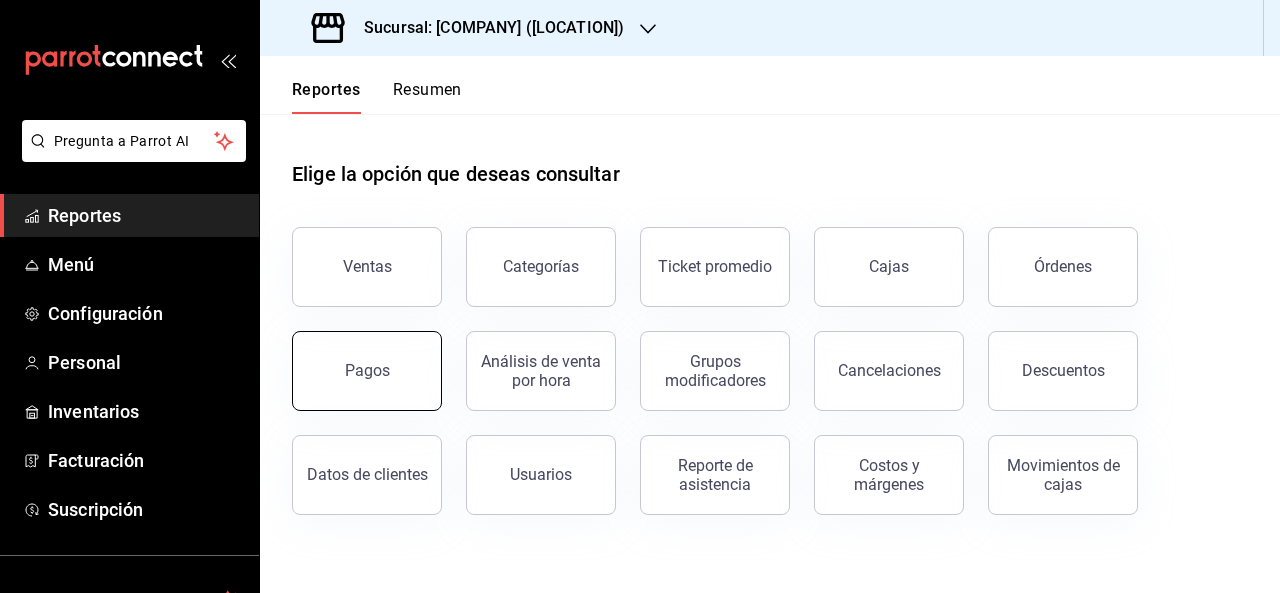 click on "Pagos" at bounding box center [367, 371] 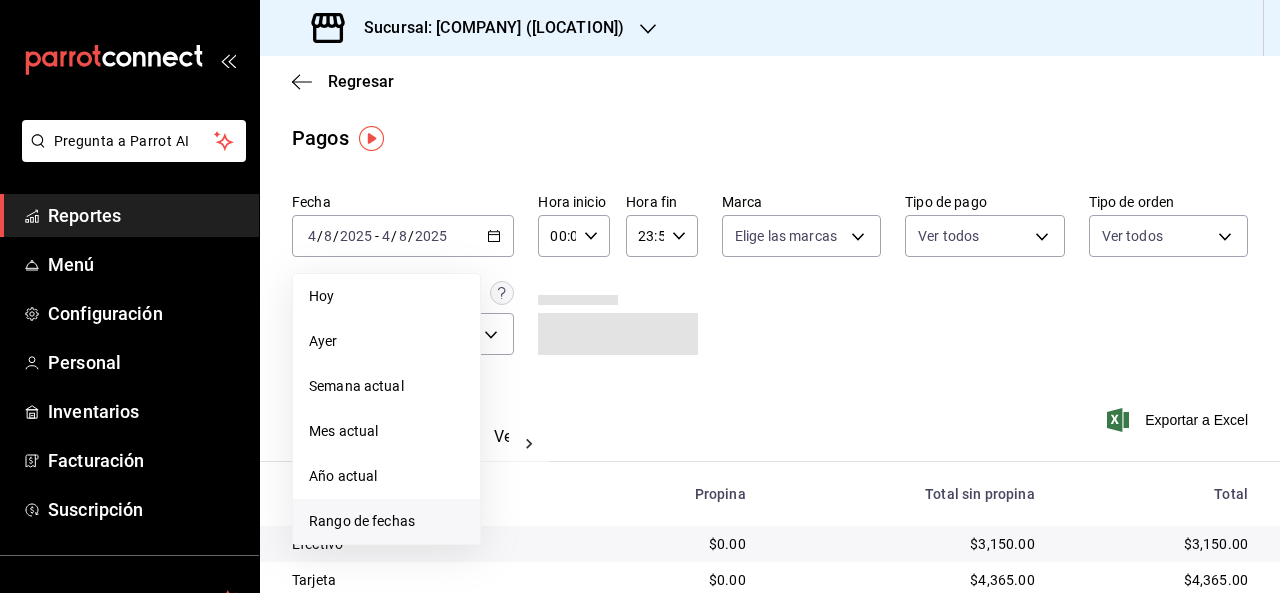 click on "Rango de fechas" at bounding box center (386, 521) 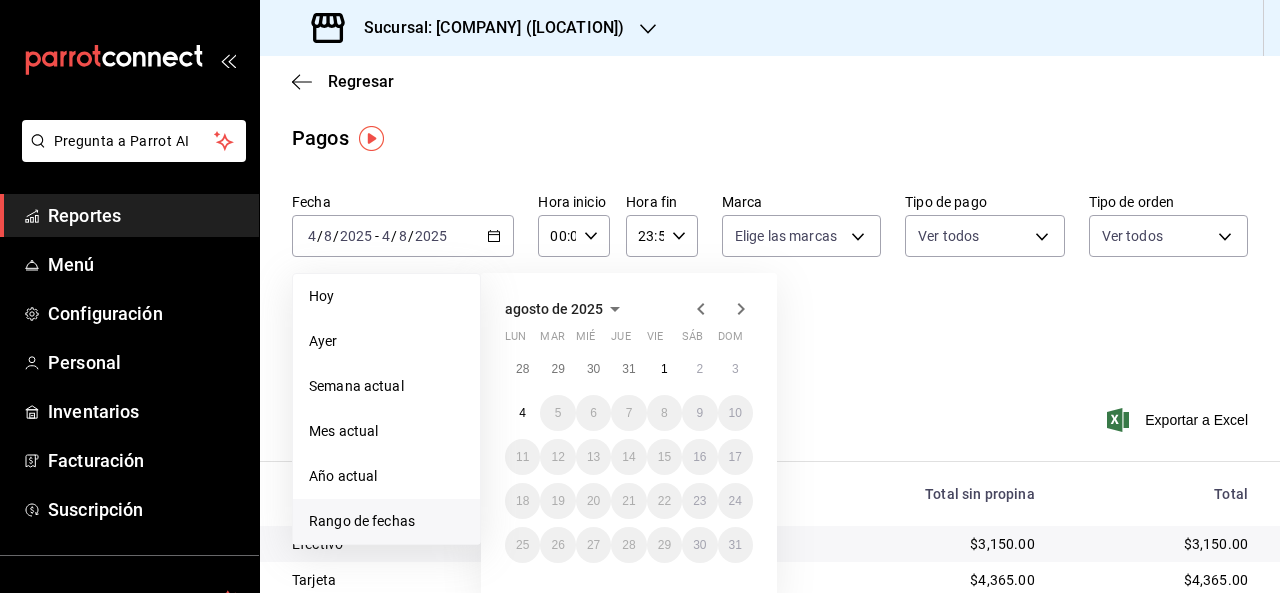 click 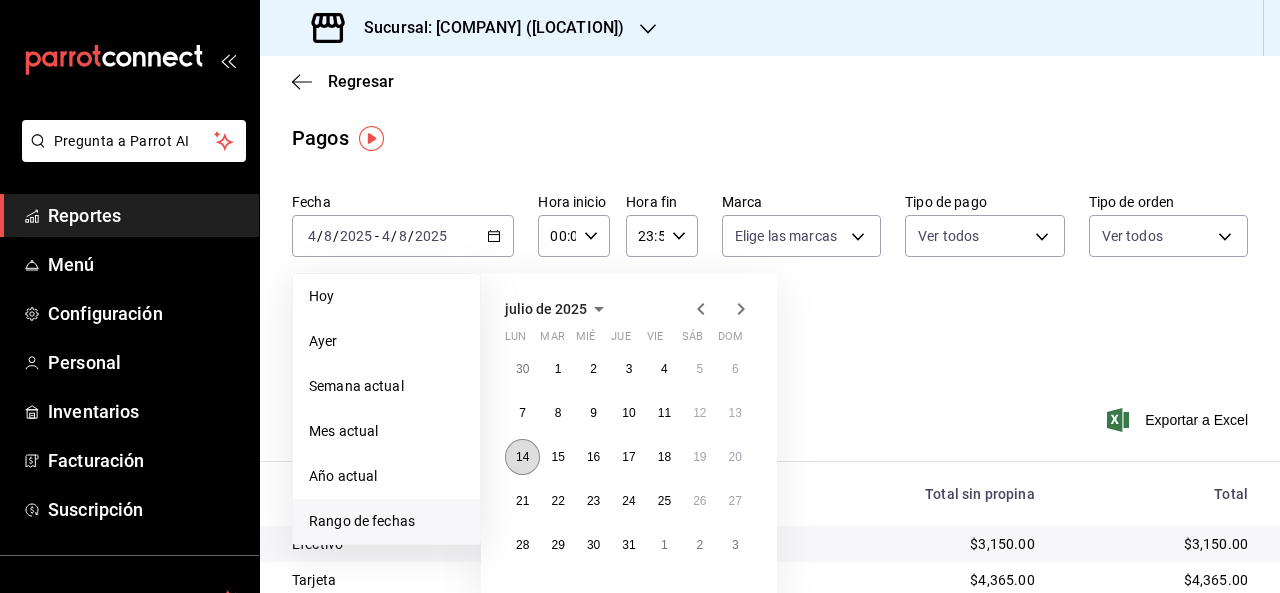 click on "14" at bounding box center [522, 457] 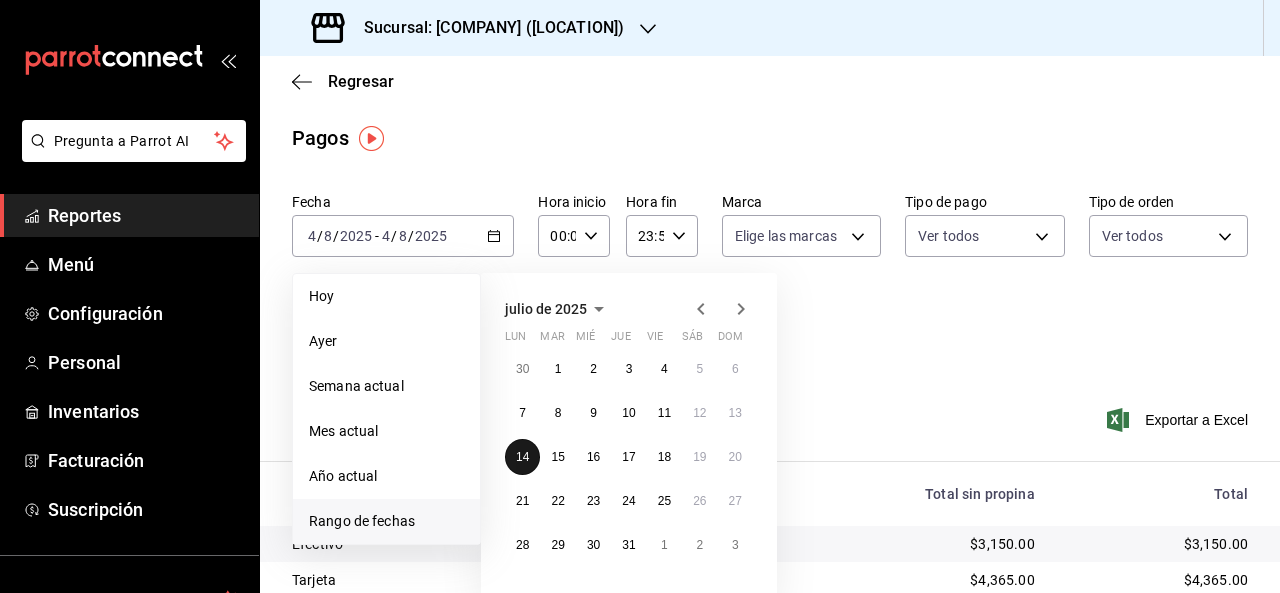 click on "14" at bounding box center (522, 457) 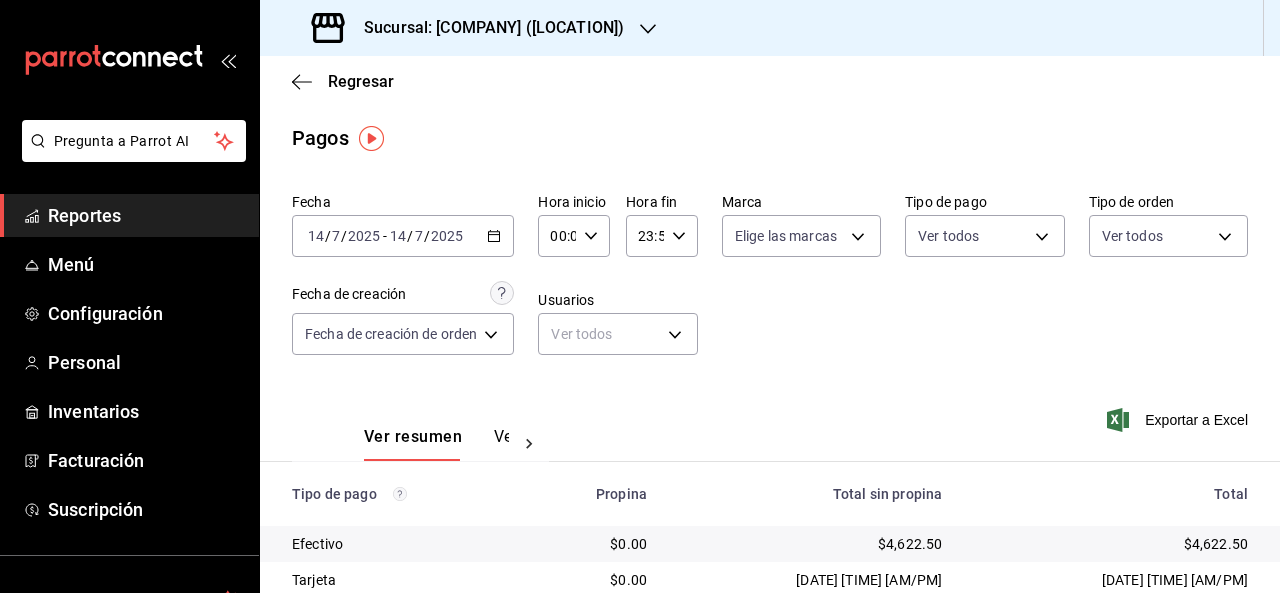 click 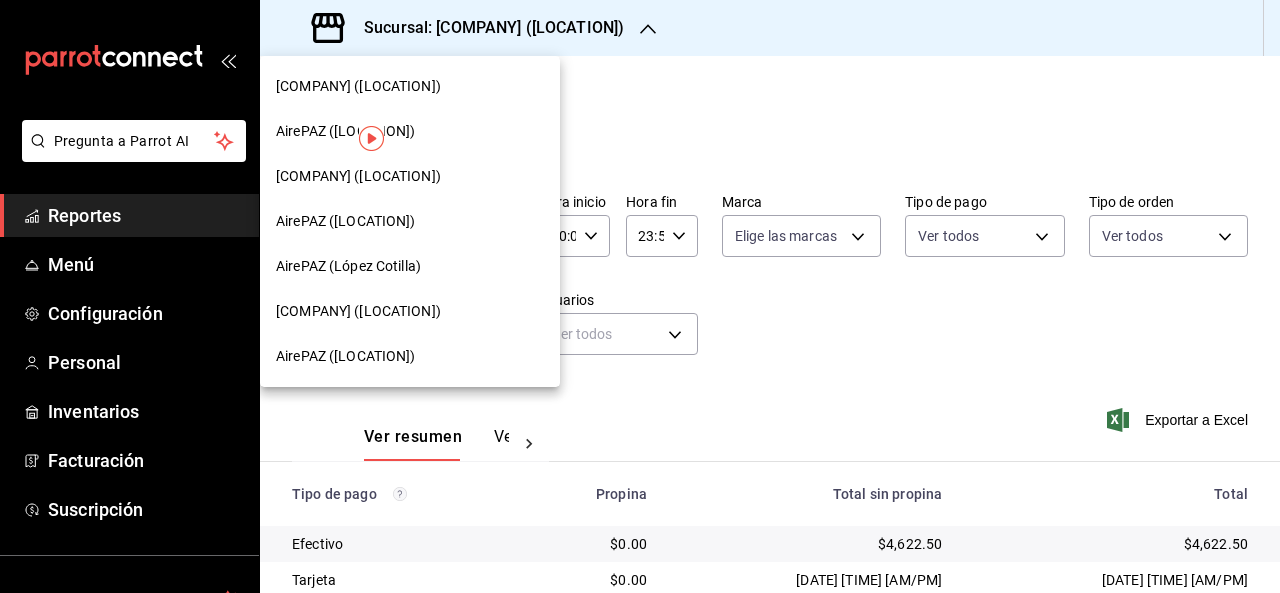 click on "AirePAZ ([LOCATION])" at bounding box center (346, 221) 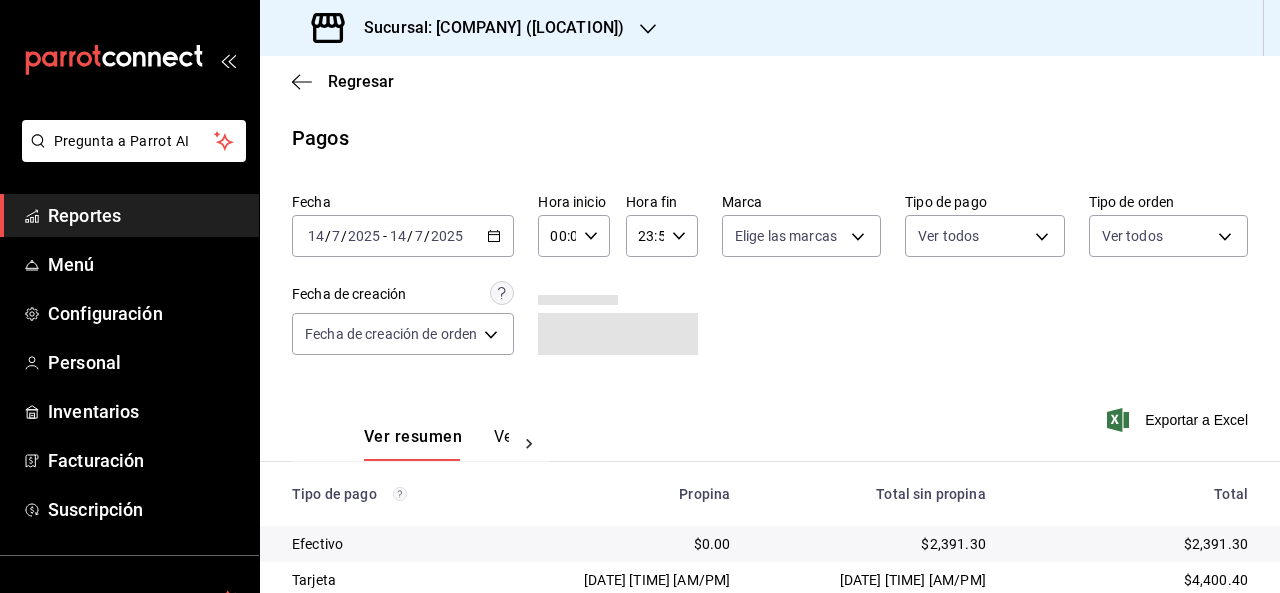 scroll, scrollTop: 110, scrollLeft: 0, axis: vertical 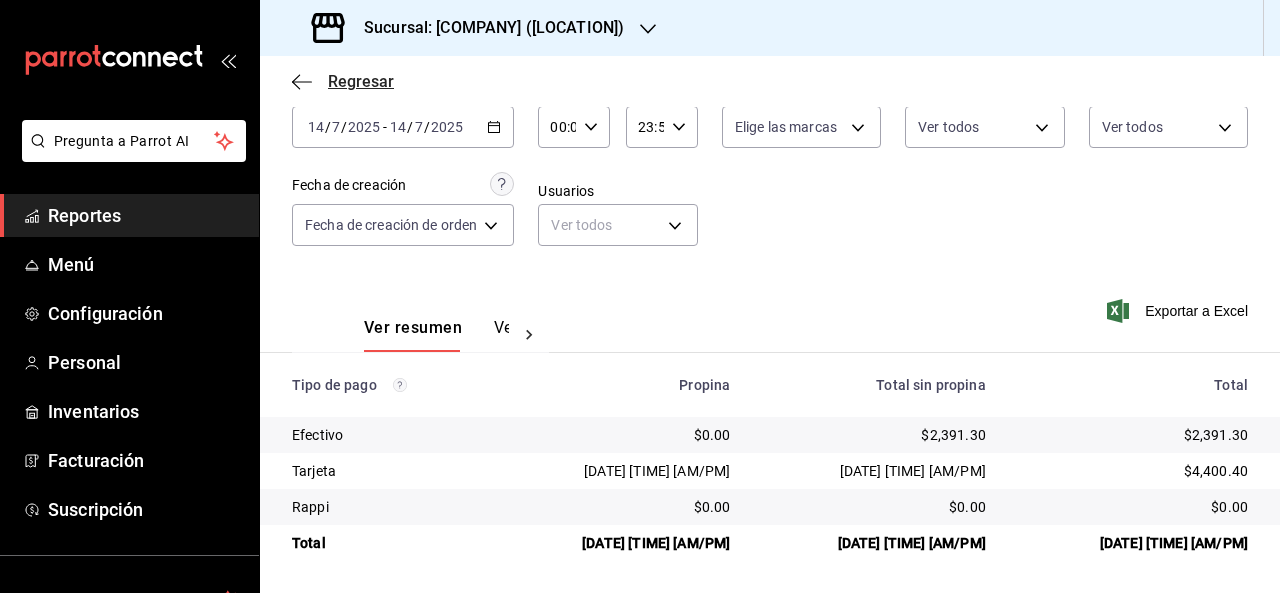 click on "Regresar" at bounding box center (361, 81) 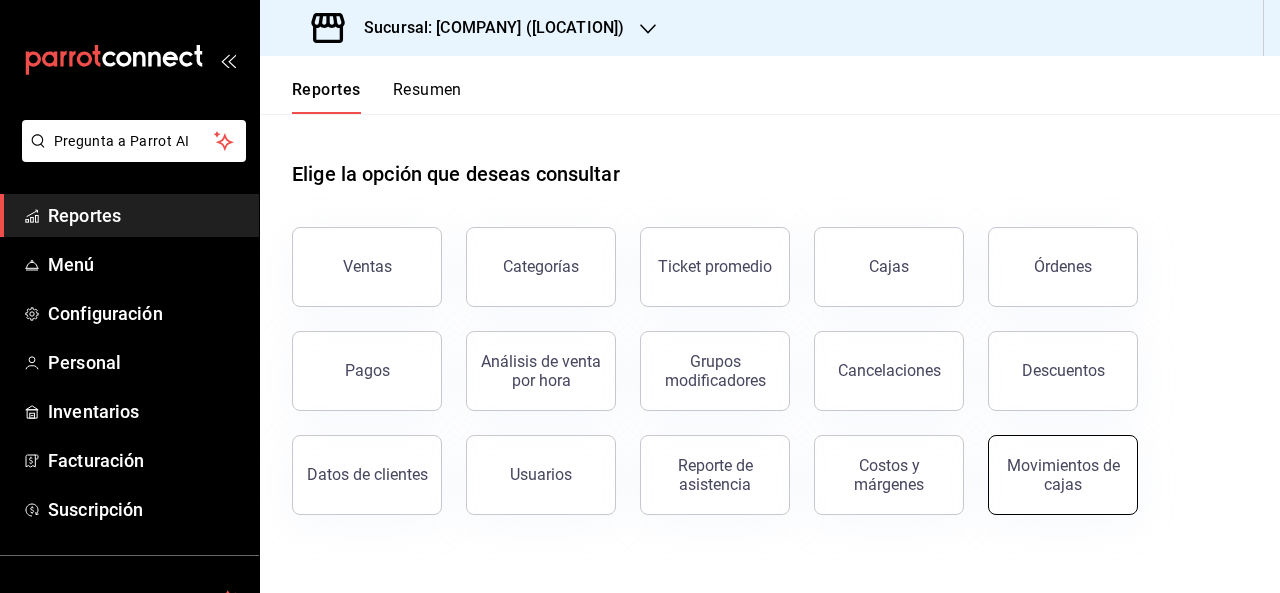 click on "Movimientos de cajas" at bounding box center (1063, 475) 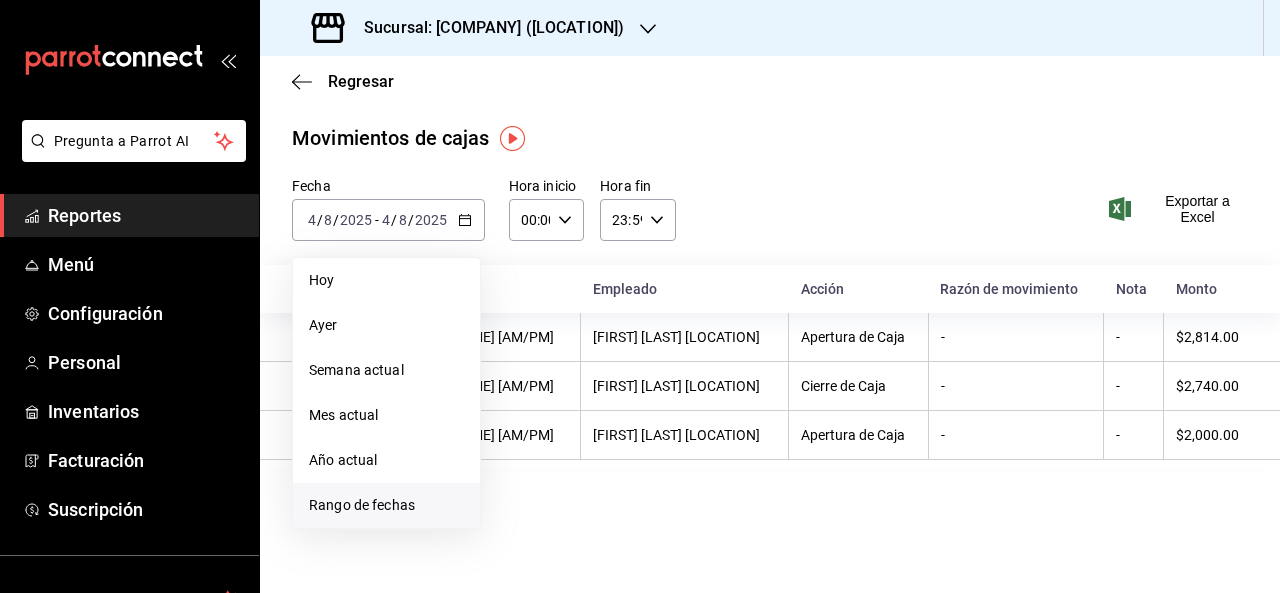 click on "Rango de fechas" at bounding box center [386, 505] 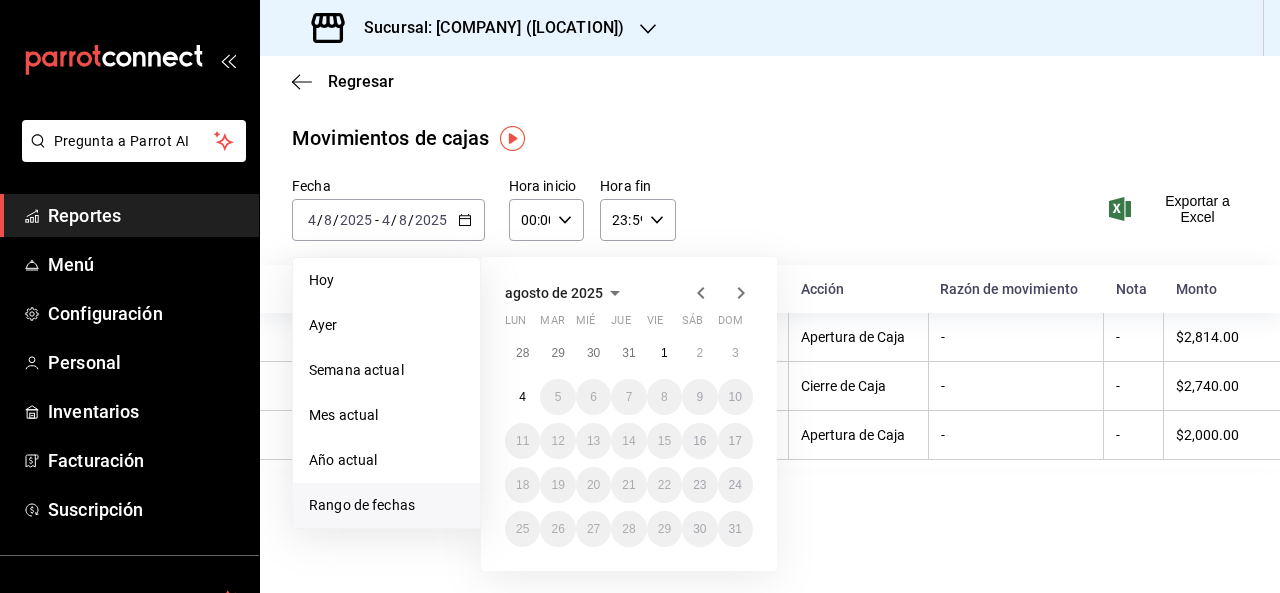 click 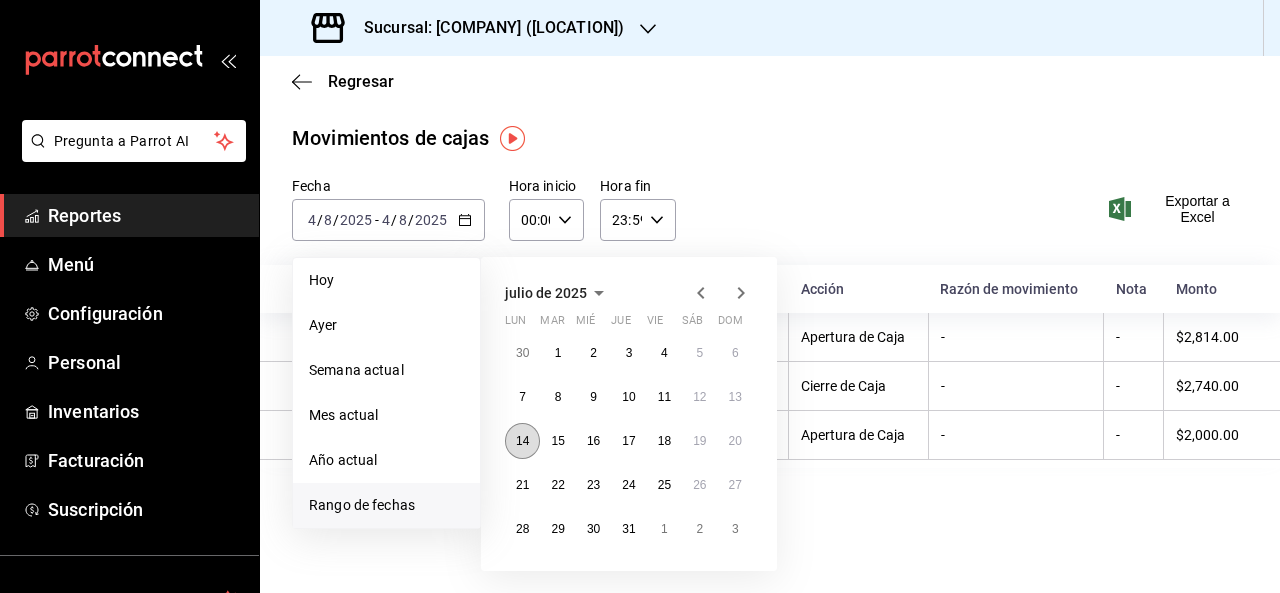 click on "14" at bounding box center [522, 441] 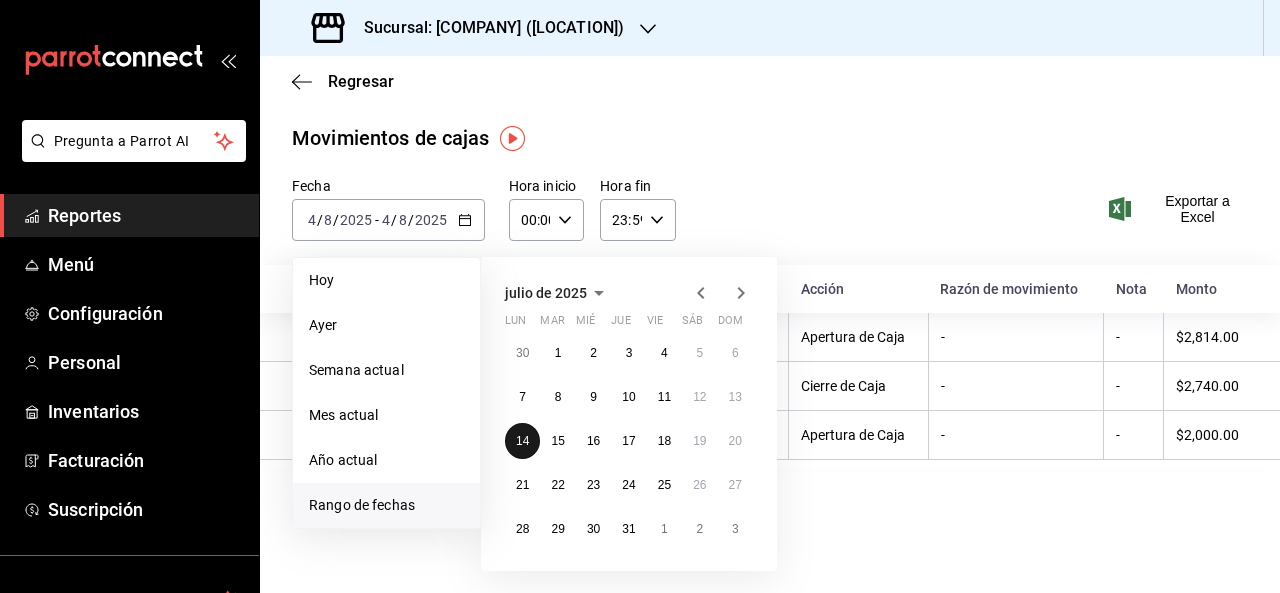 click on "14" at bounding box center [522, 441] 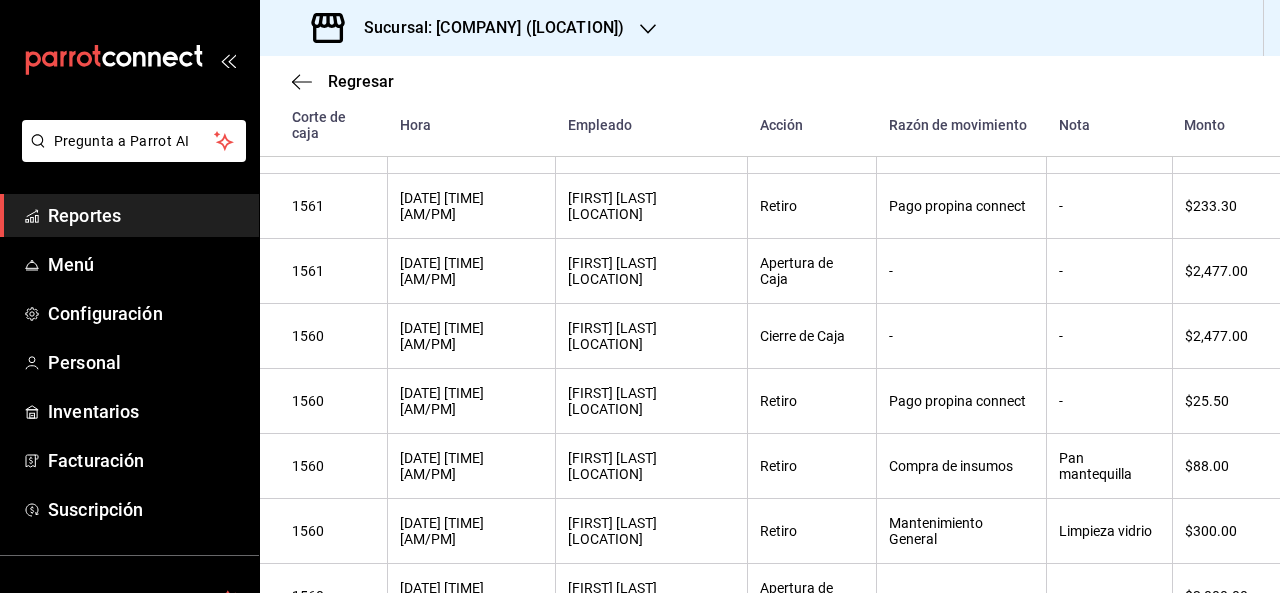 scroll, scrollTop: 265, scrollLeft: 0, axis: vertical 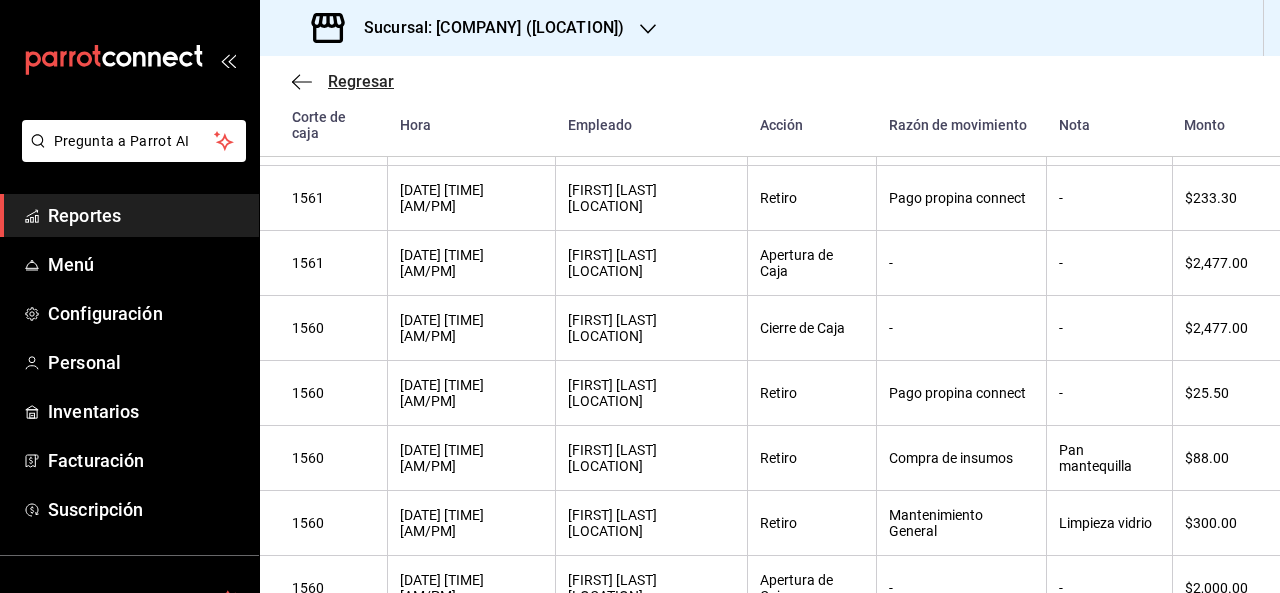 click on "Regresar" at bounding box center (361, 81) 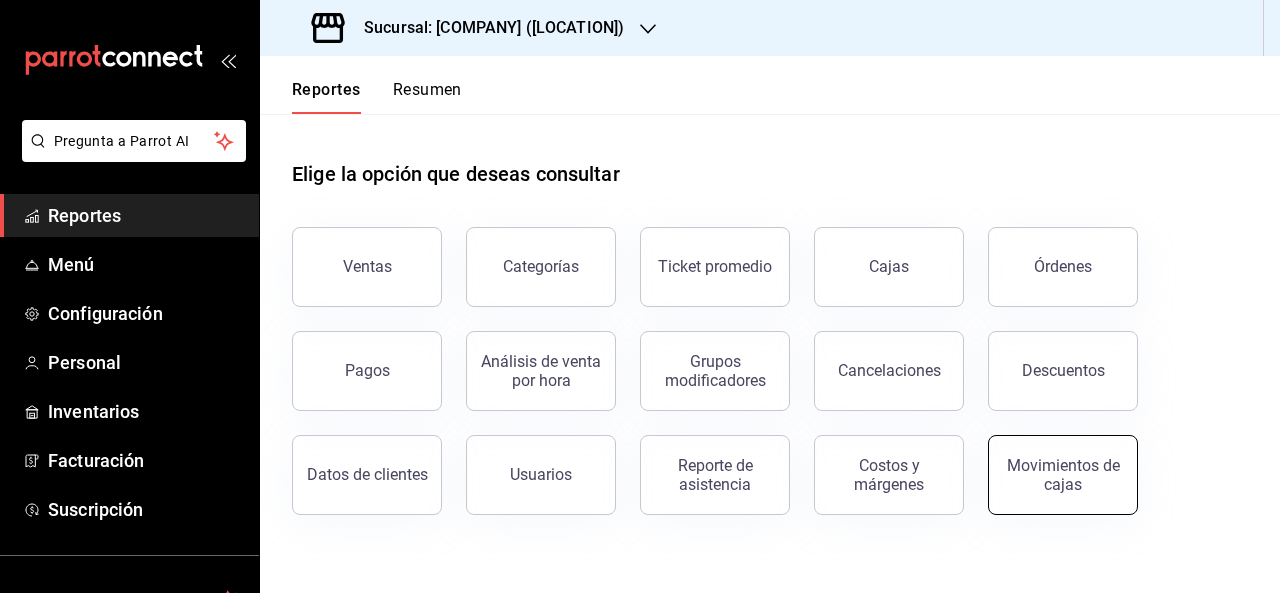click on "Movimientos de cajas" at bounding box center [1063, 475] 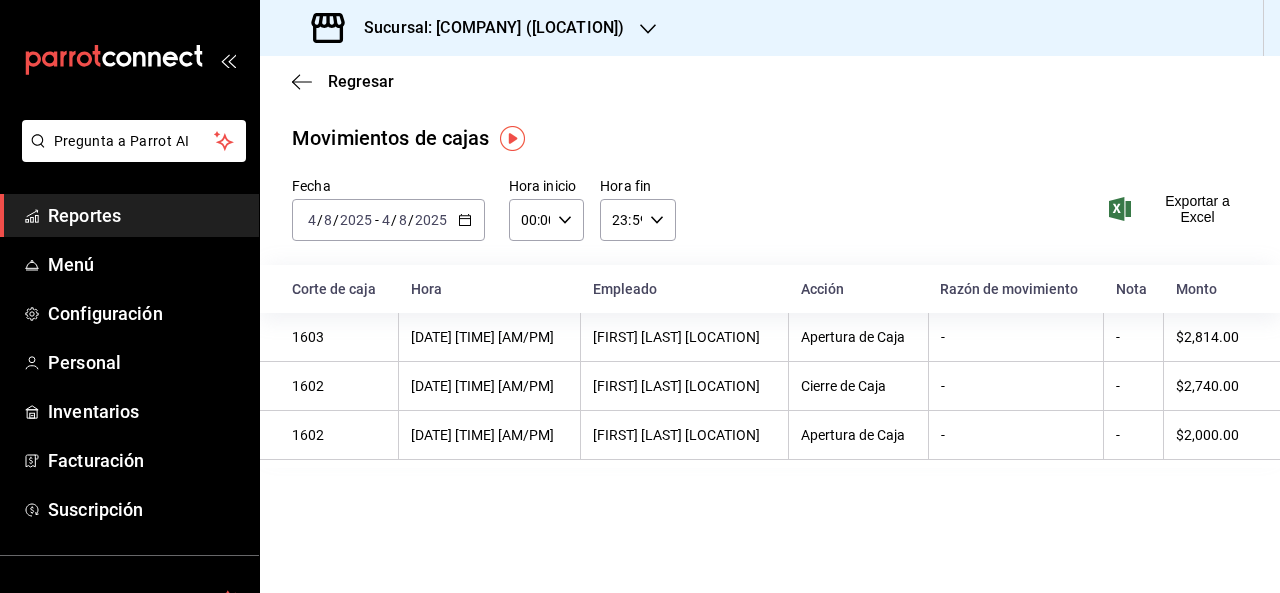 click 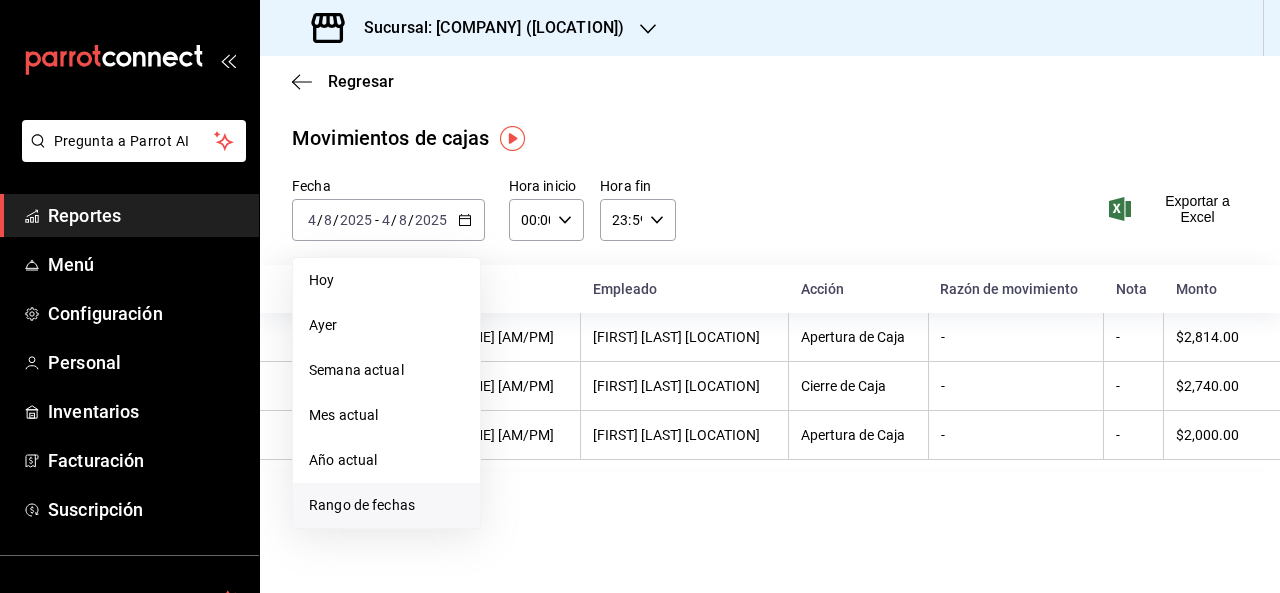 click on "Rango de fechas" at bounding box center [386, 505] 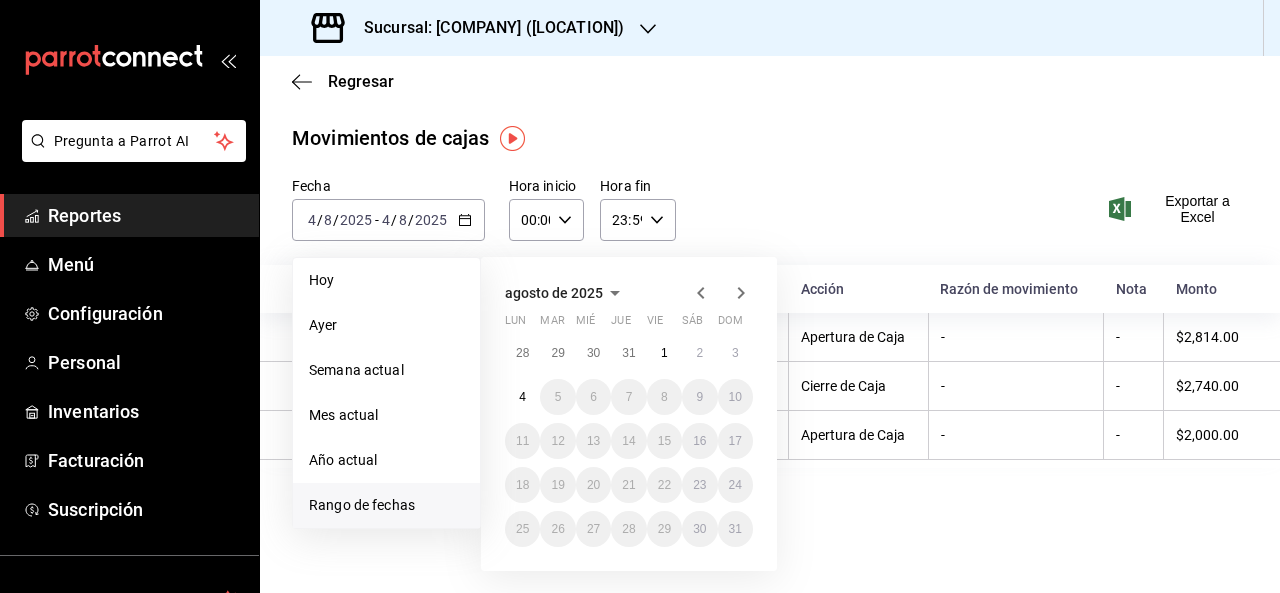 click 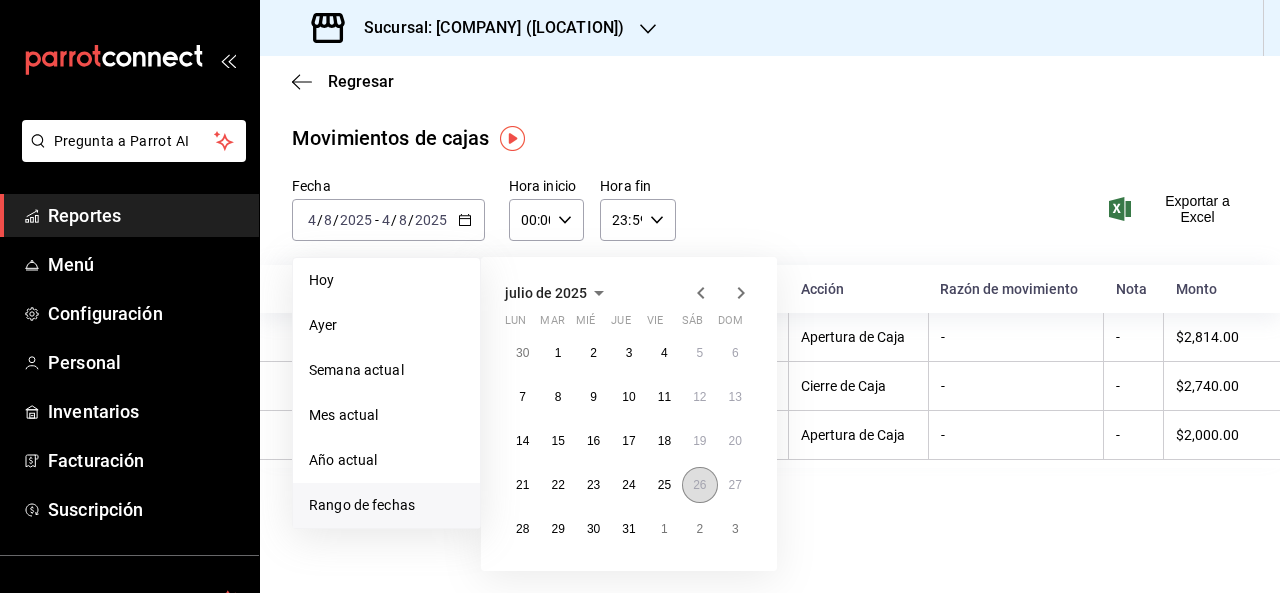 click on "26" at bounding box center [699, 485] 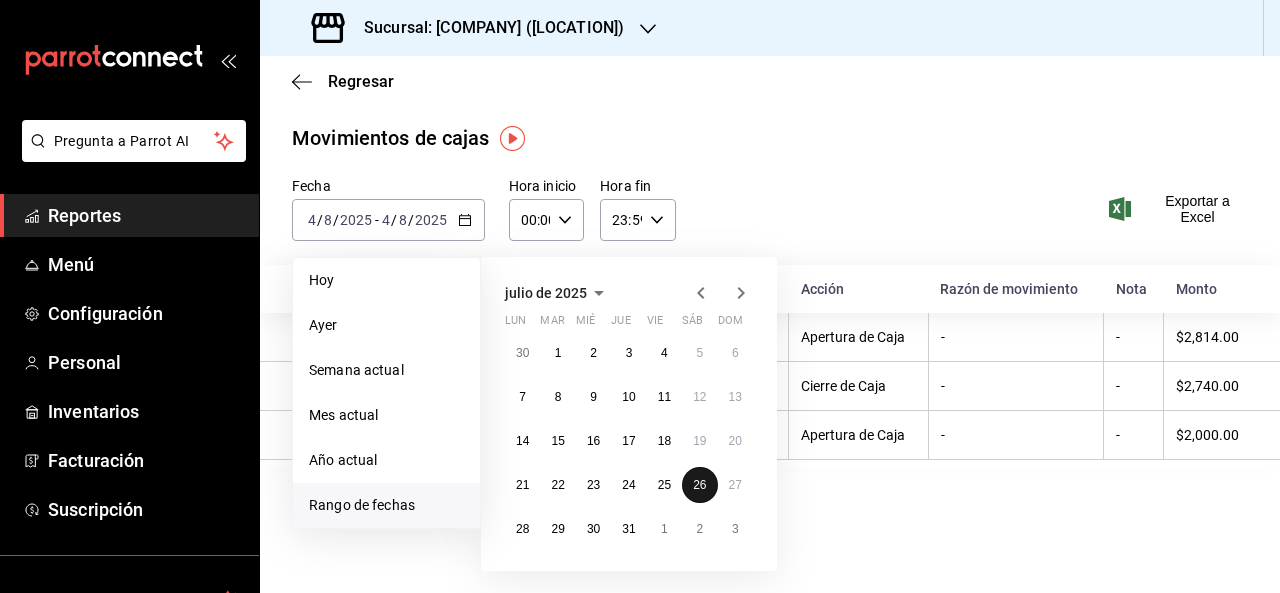 click on "26" at bounding box center (699, 485) 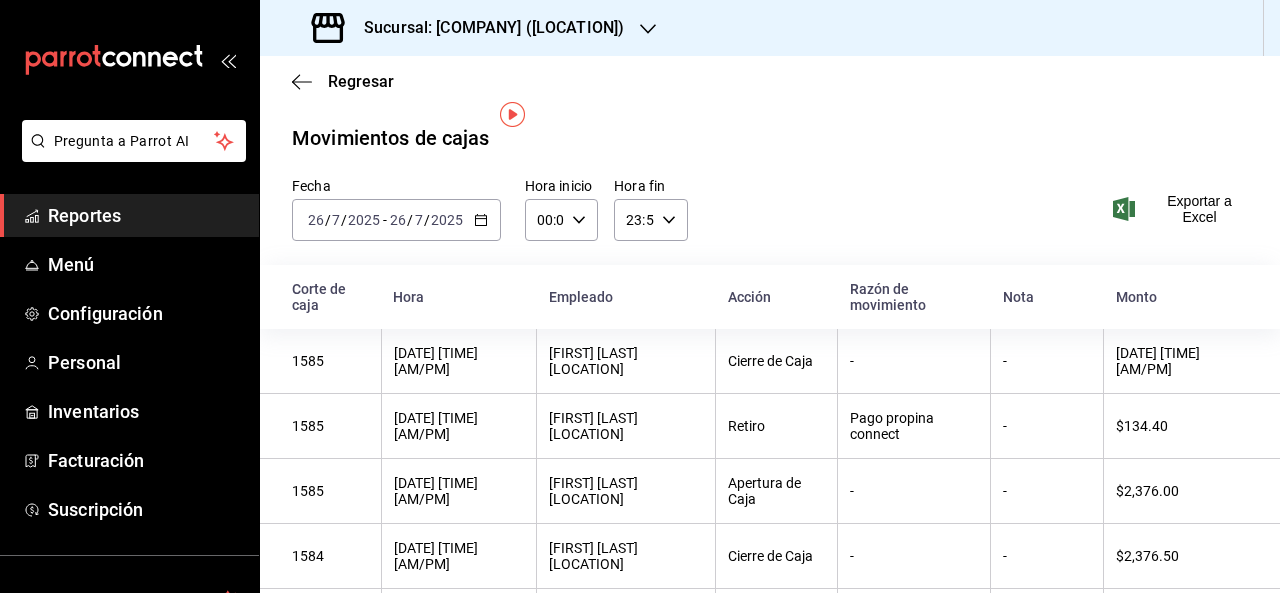 scroll, scrollTop: 79, scrollLeft: 0, axis: vertical 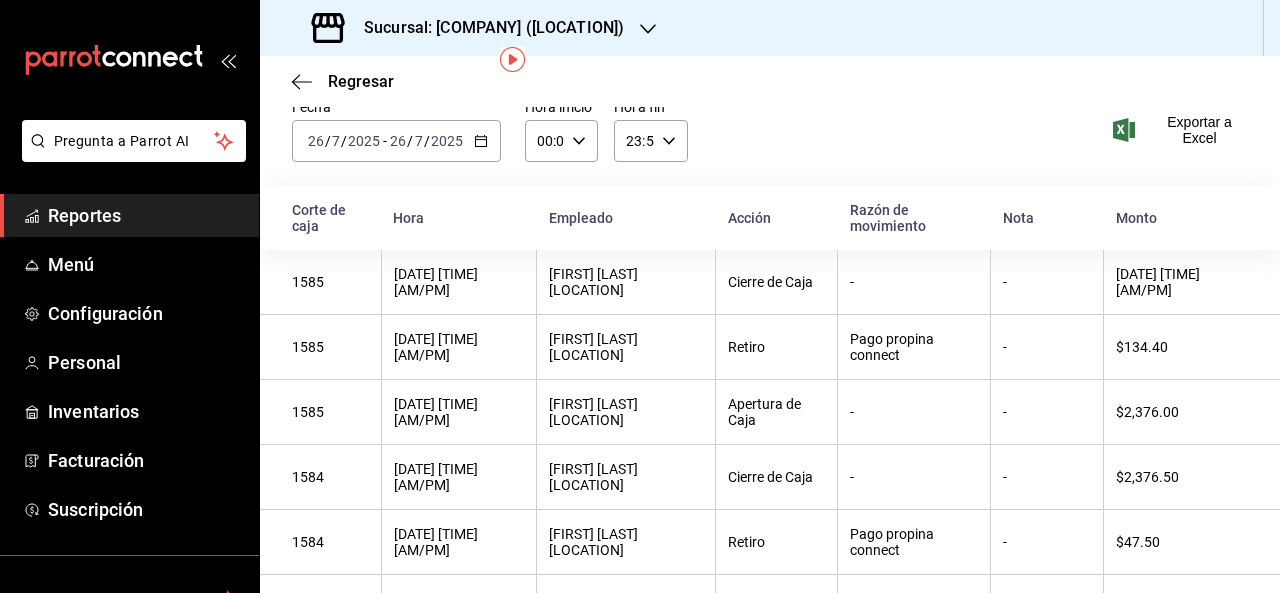 click on "2025-07-26 26 / 7 / 2025 - 2025-07-26 26 / 7 / 2025" at bounding box center [396, 141] 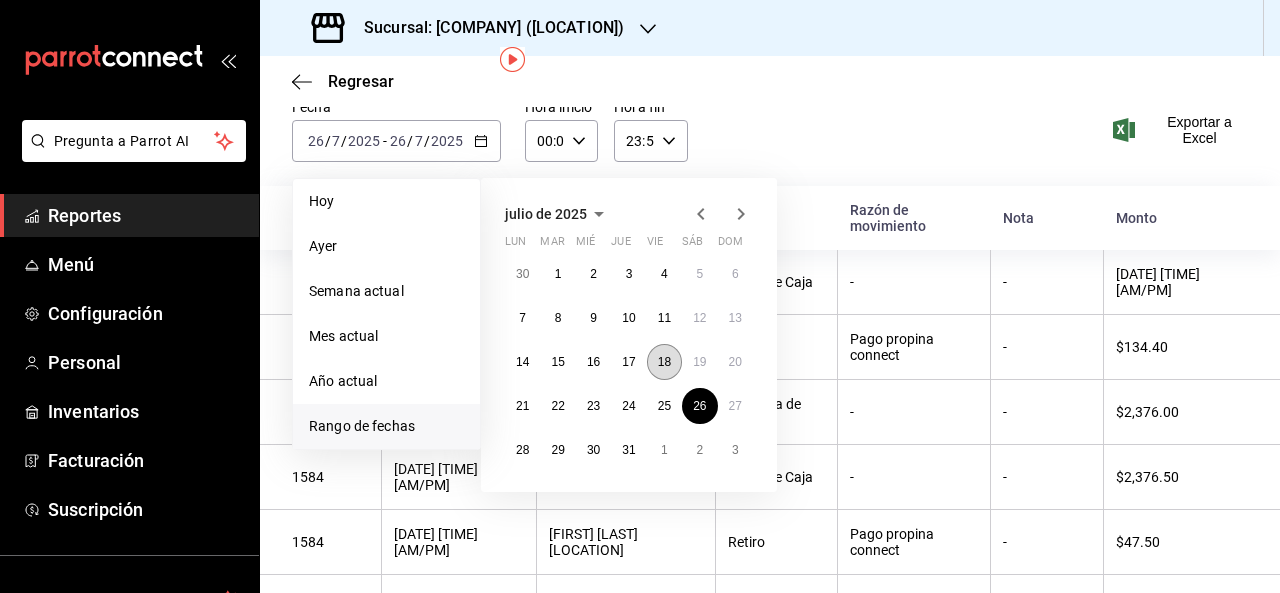 click on "18" at bounding box center [664, 362] 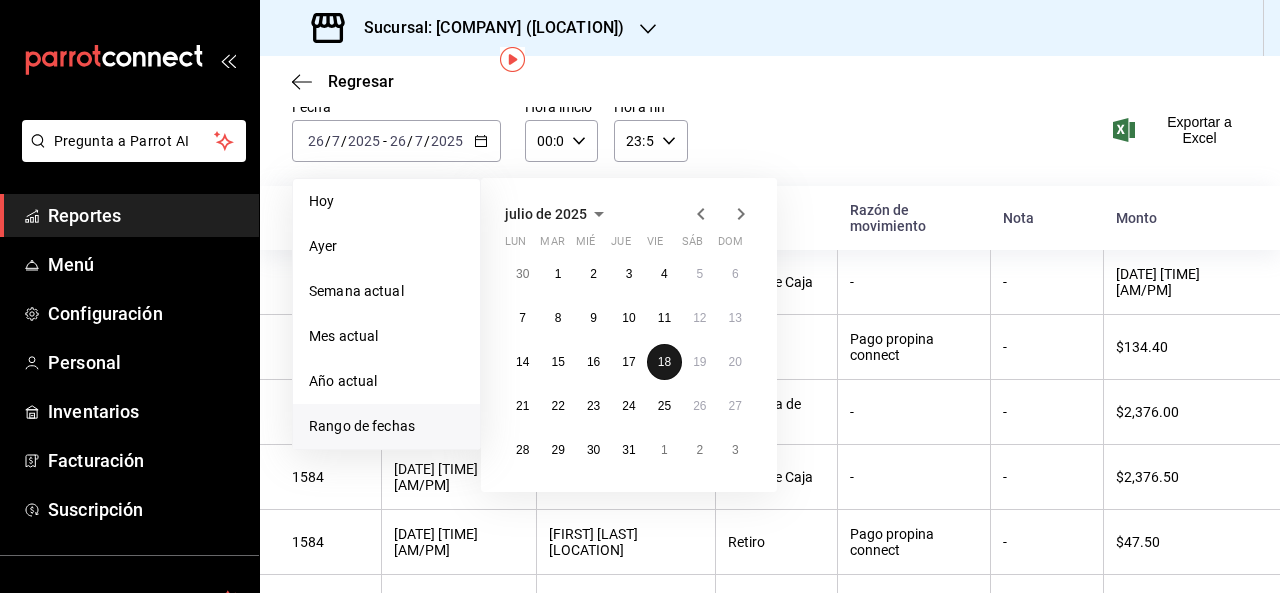click on "18" at bounding box center [664, 362] 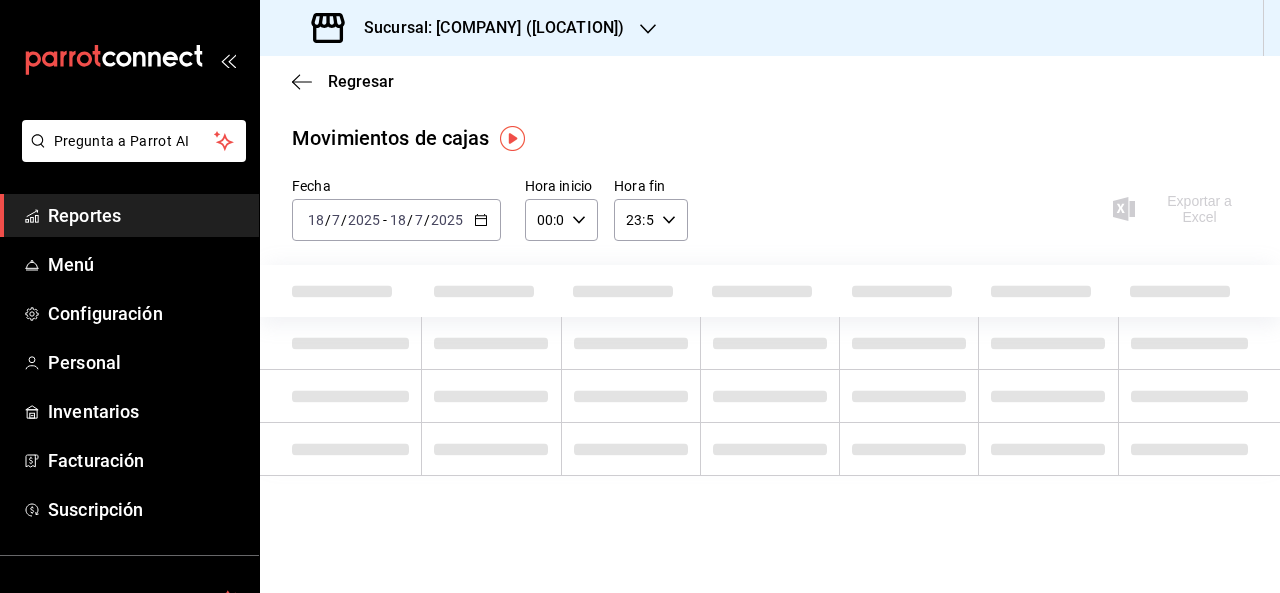 scroll, scrollTop: 0, scrollLeft: 0, axis: both 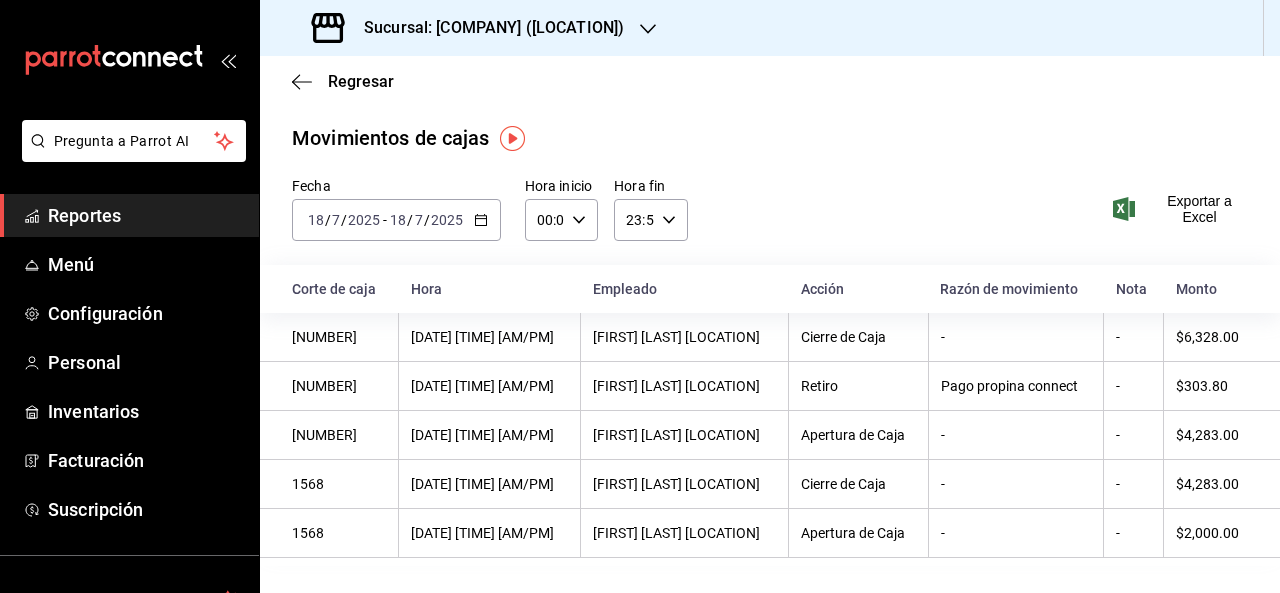 click on "[DATE] [DATE] [DATE] - [DATE] [DATE] [DATE]" at bounding box center [396, 220] 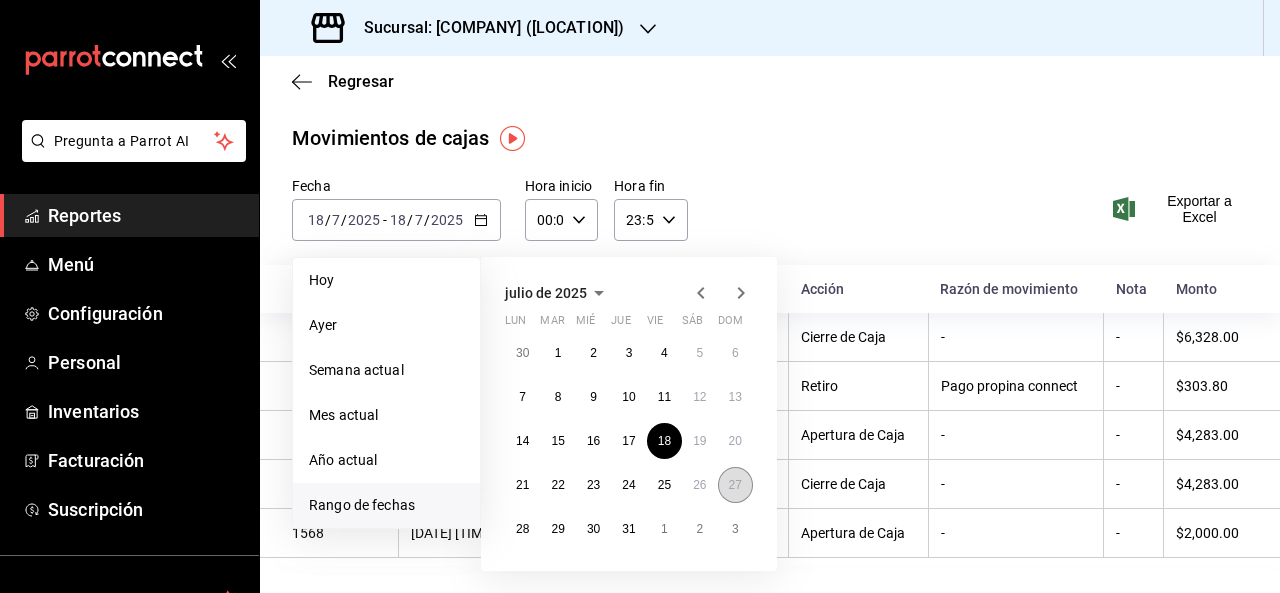 click on "27" at bounding box center [735, 485] 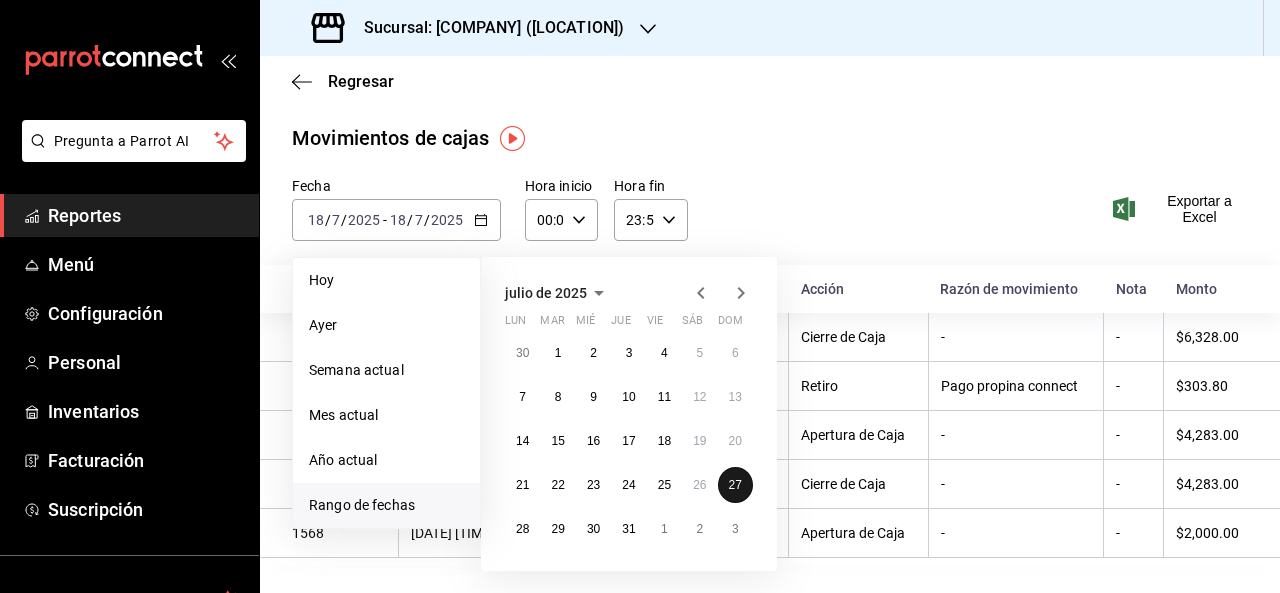 click on "27" at bounding box center [735, 485] 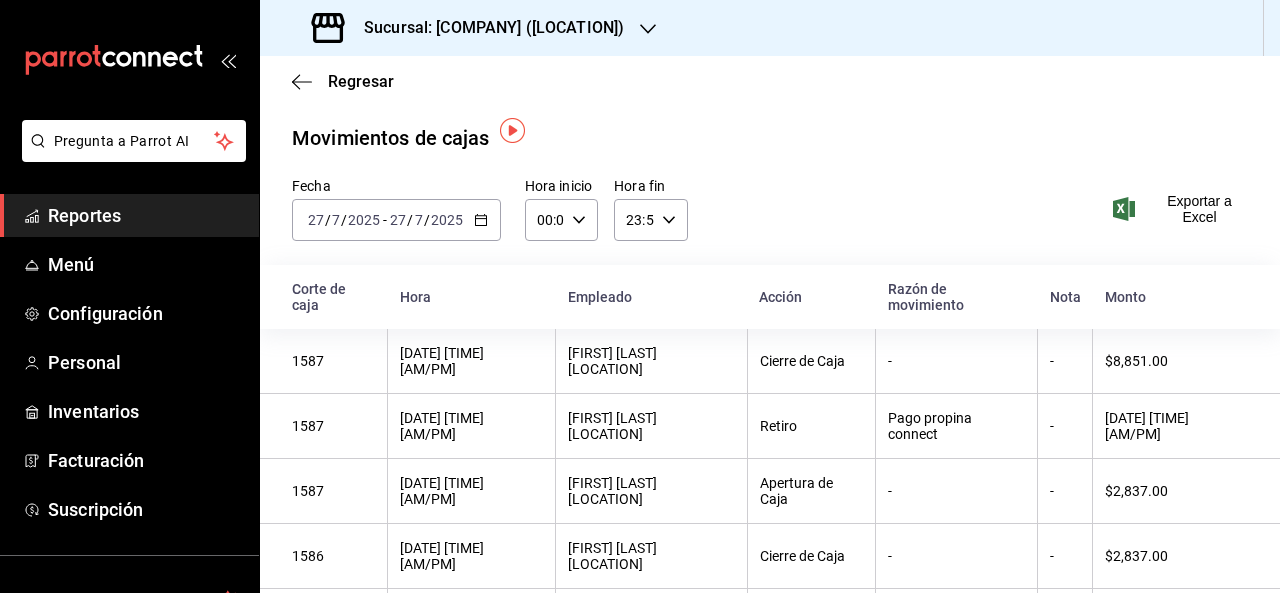 scroll, scrollTop: 29, scrollLeft: 0, axis: vertical 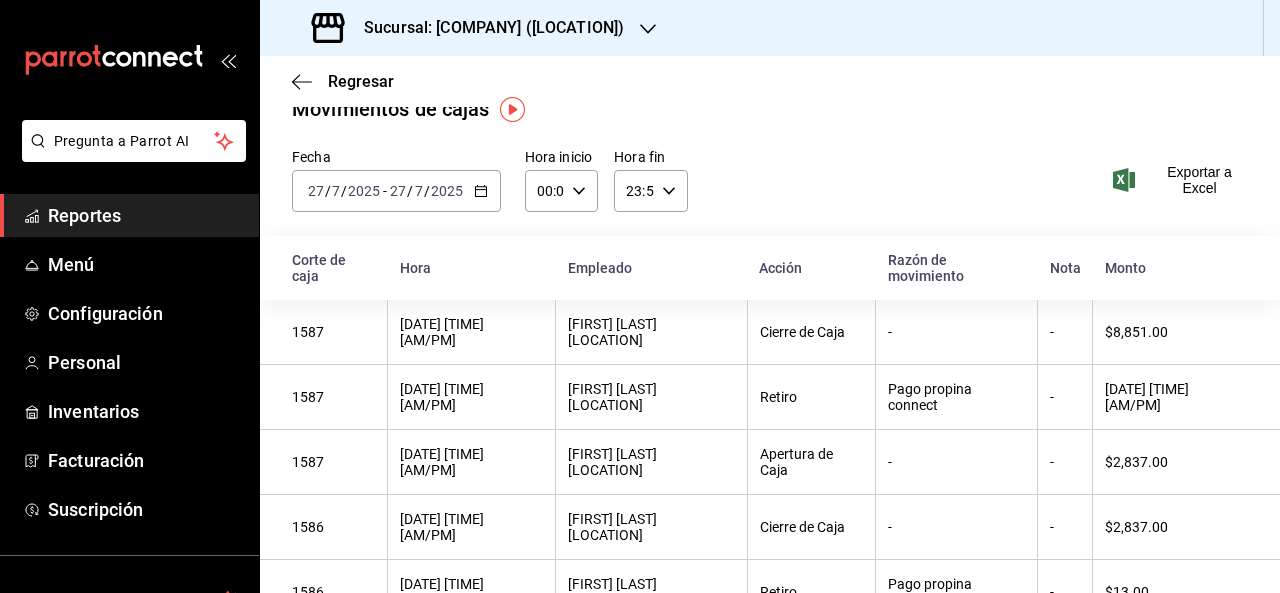 click 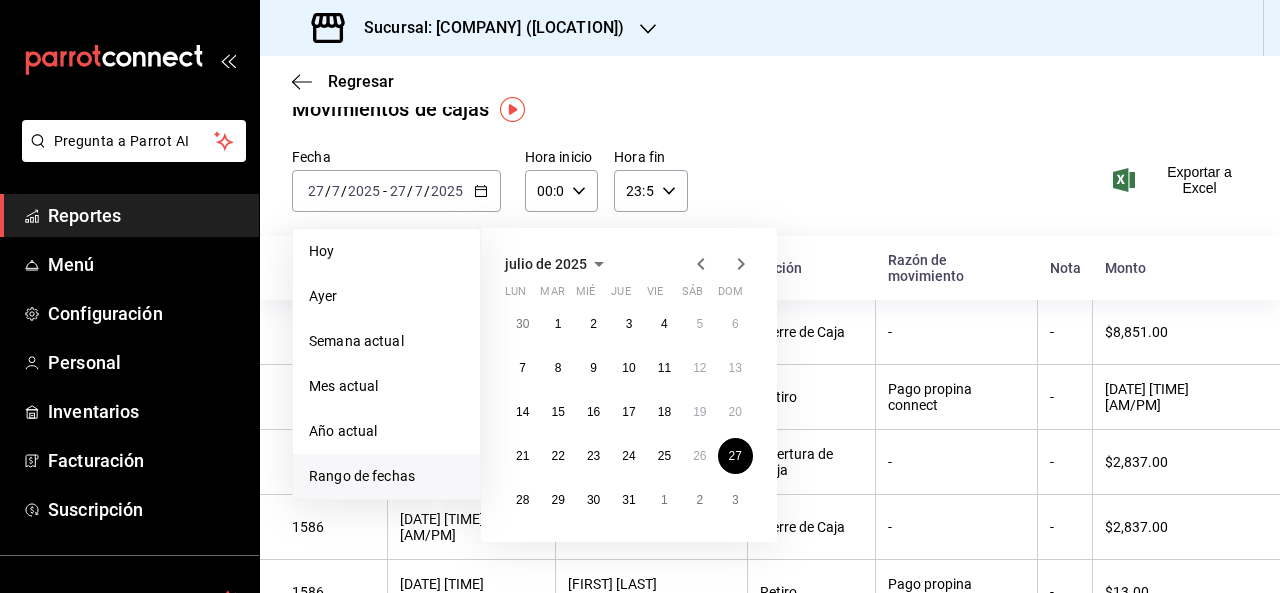 click 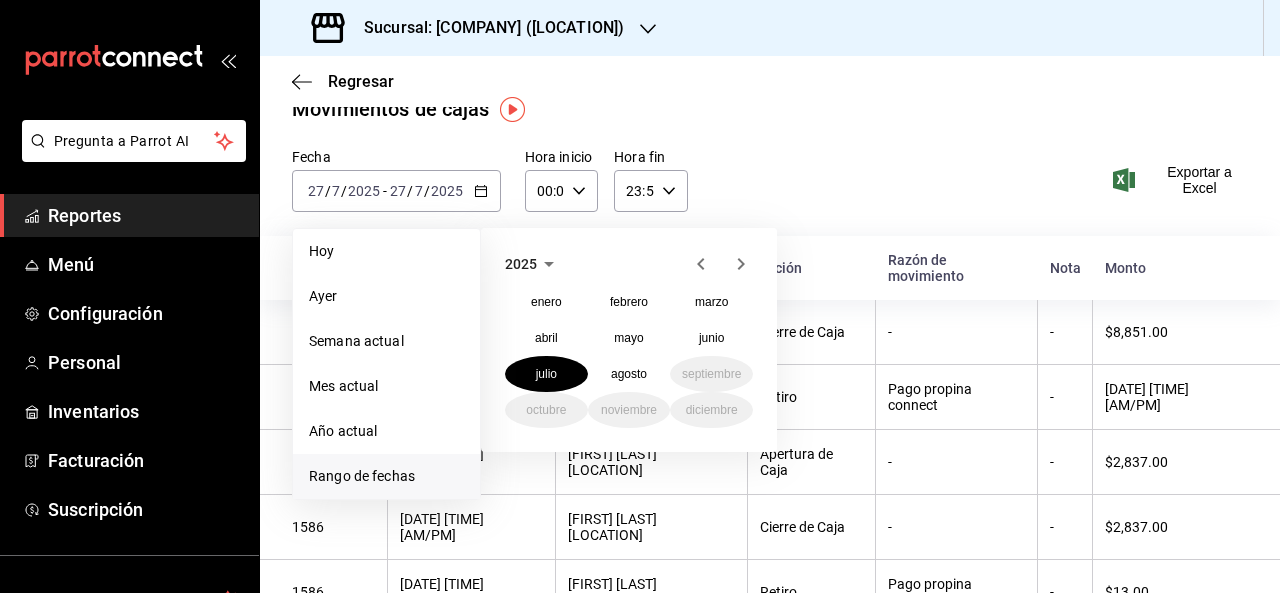 click on "Fecha [DATE] [DATE] [DATE] - [DATE] [DATE] [DATE] Hoy Ayer Semana actual Mes actual Año actual Rango de fechas [YEAR] [MONTH] [MONTH] [MONTH] [MONTH] [MONTH] [MONTH] [MONTH] [MONTH] [MONTH] [MONTH] [MONTH] Hora inicio [TIME] Hora inicio Hora fin [TIME] Hora fin Exportar a Excel" at bounding box center [770, 192] 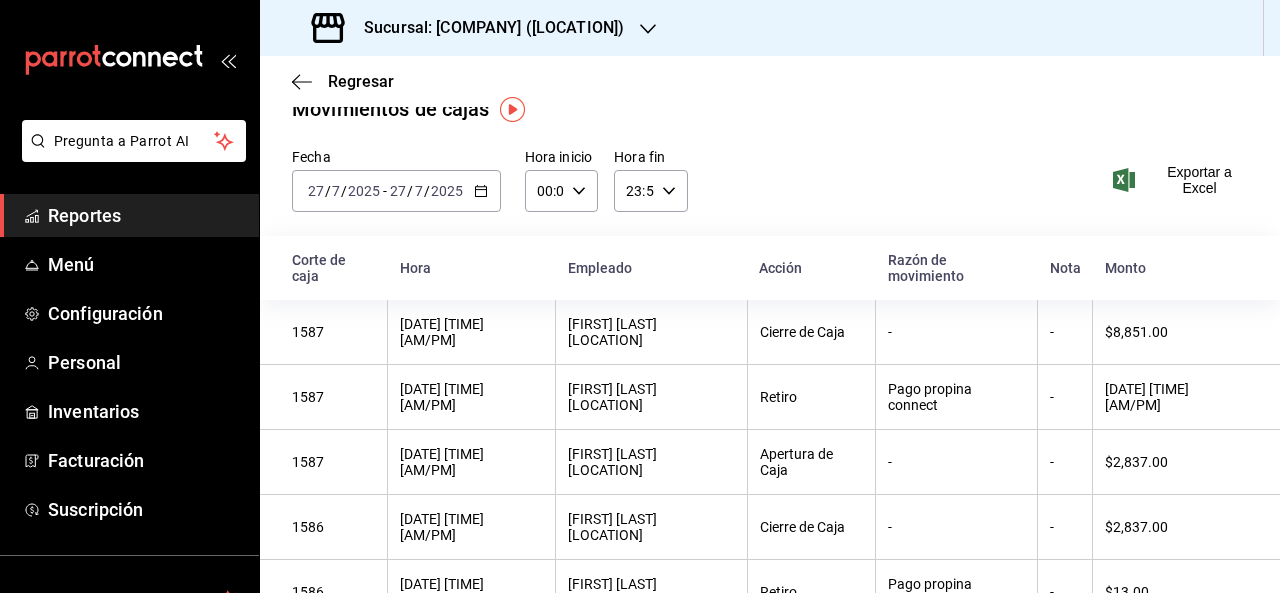 click on "[DATE] [DATE] [DATE] - [DATE] [DATE] [DATE]" at bounding box center (396, 191) 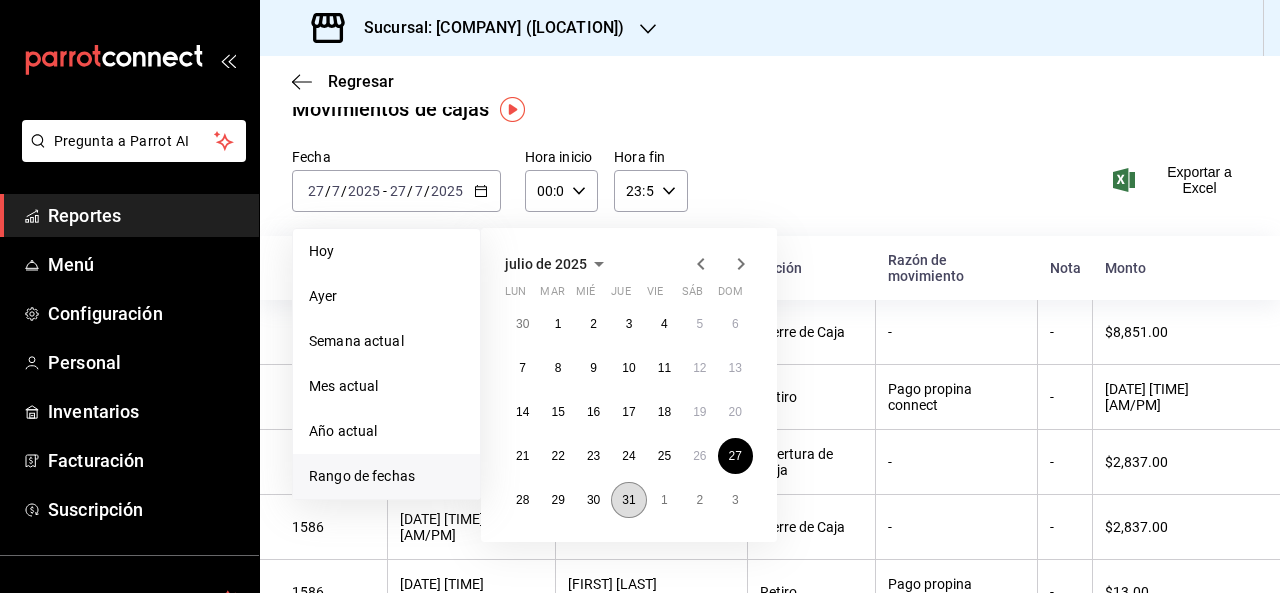 click on "31" at bounding box center (628, 500) 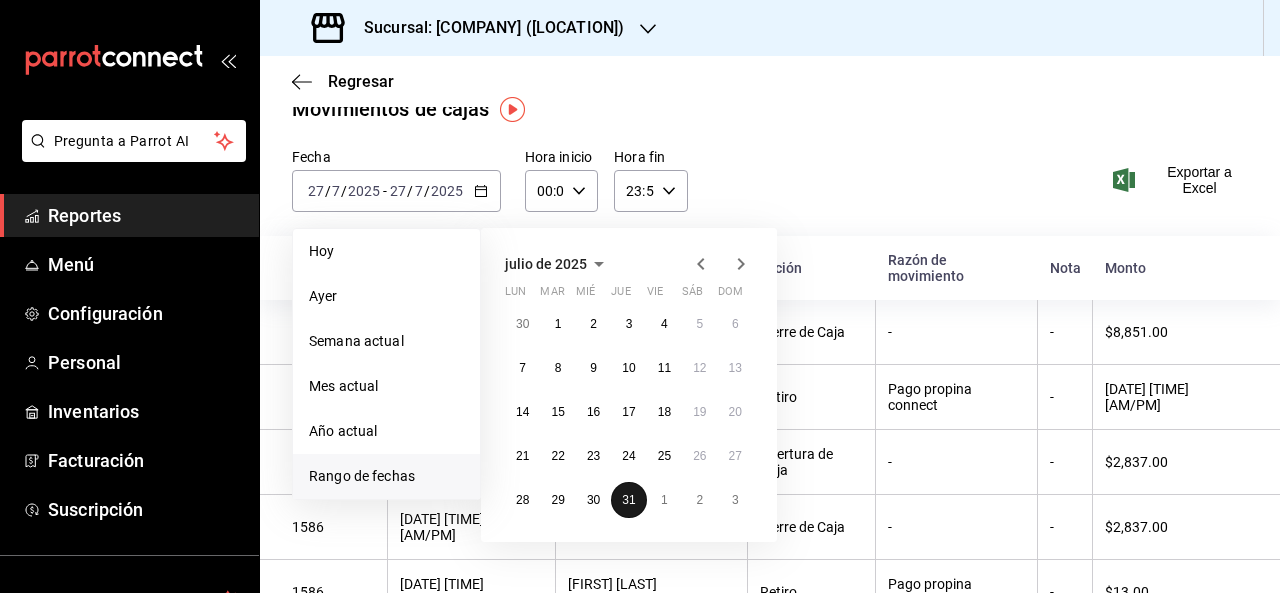 click on "31" at bounding box center (628, 500) 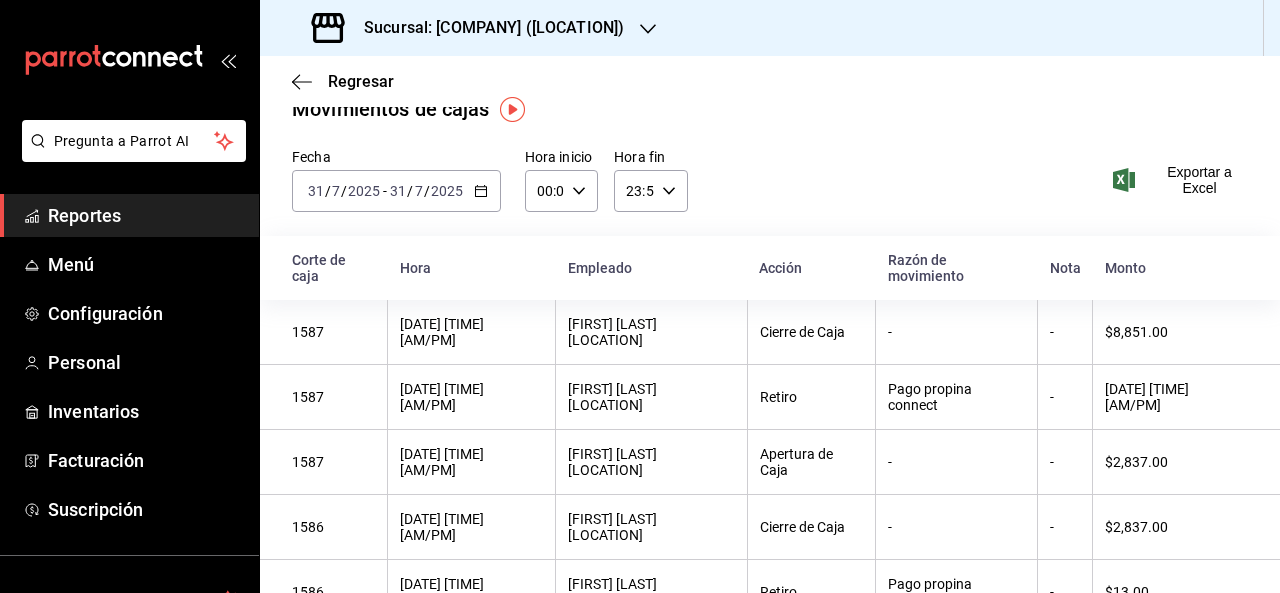 scroll, scrollTop: 0, scrollLeft: 0, axis: both 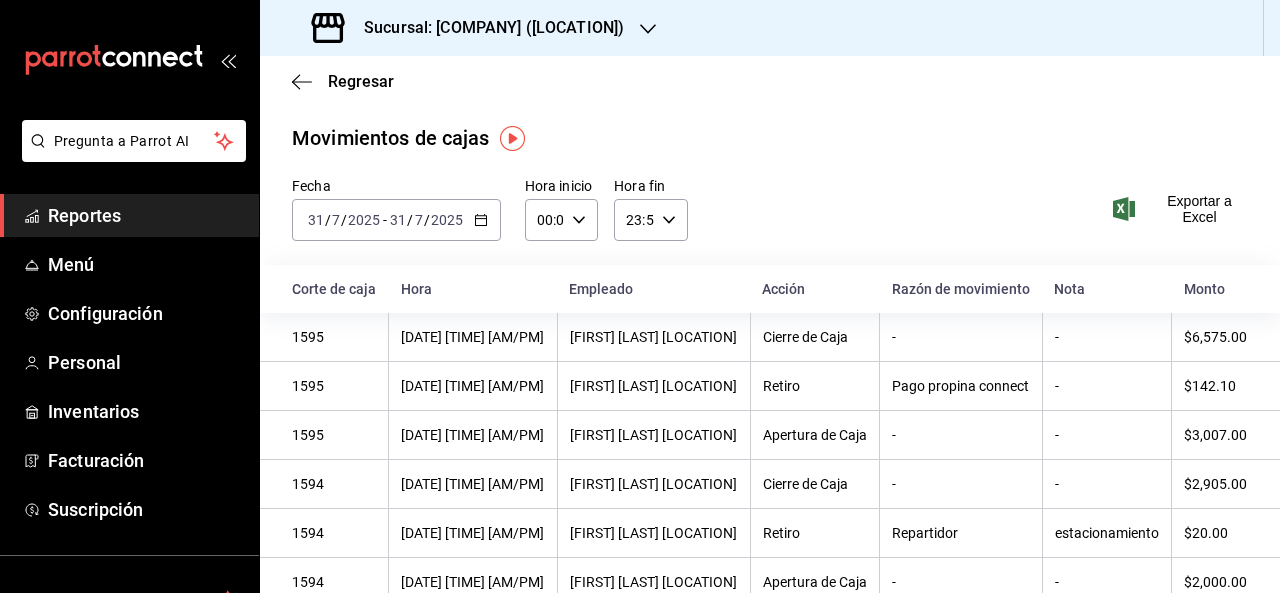 click 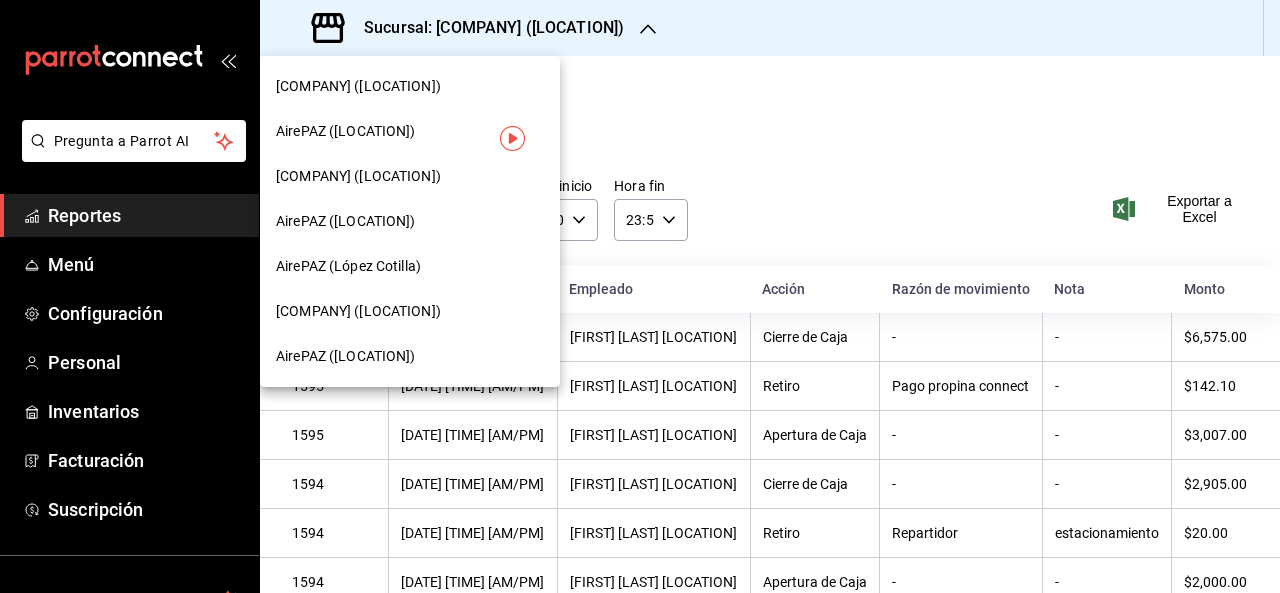 click on "AirePAZ (López Cotilla)" at bounding box center (348, 266) 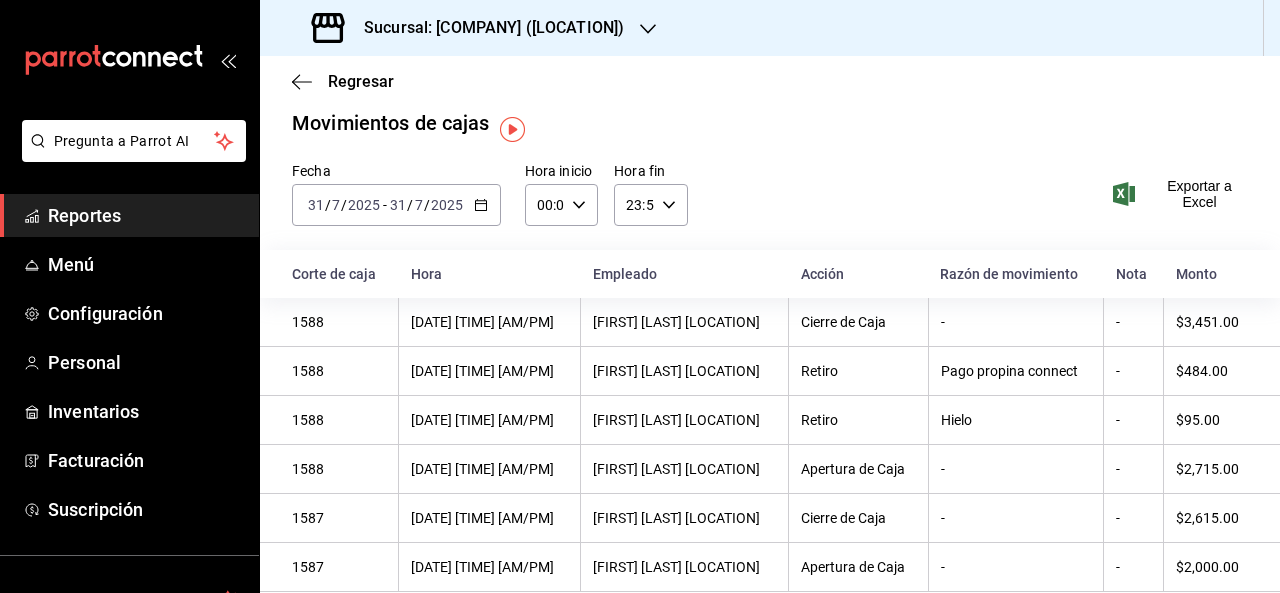 scroll, scrollTop: 29, scrollLeft: 0, axis: vertical 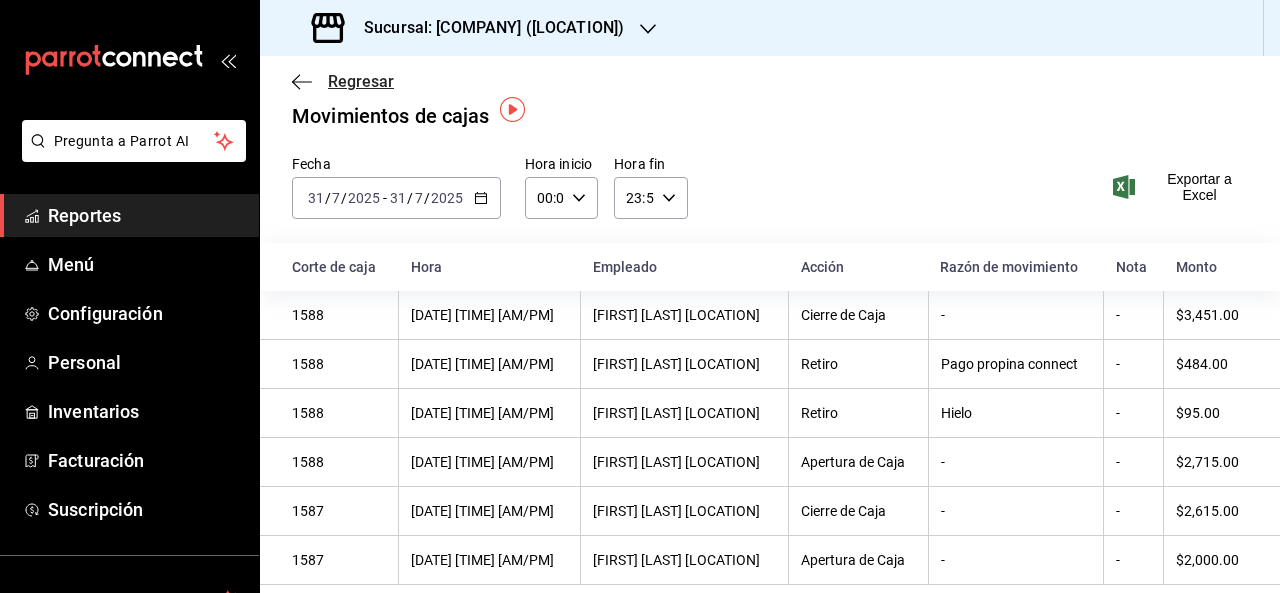 click on "Regresar" at bounding box center (361, 81) 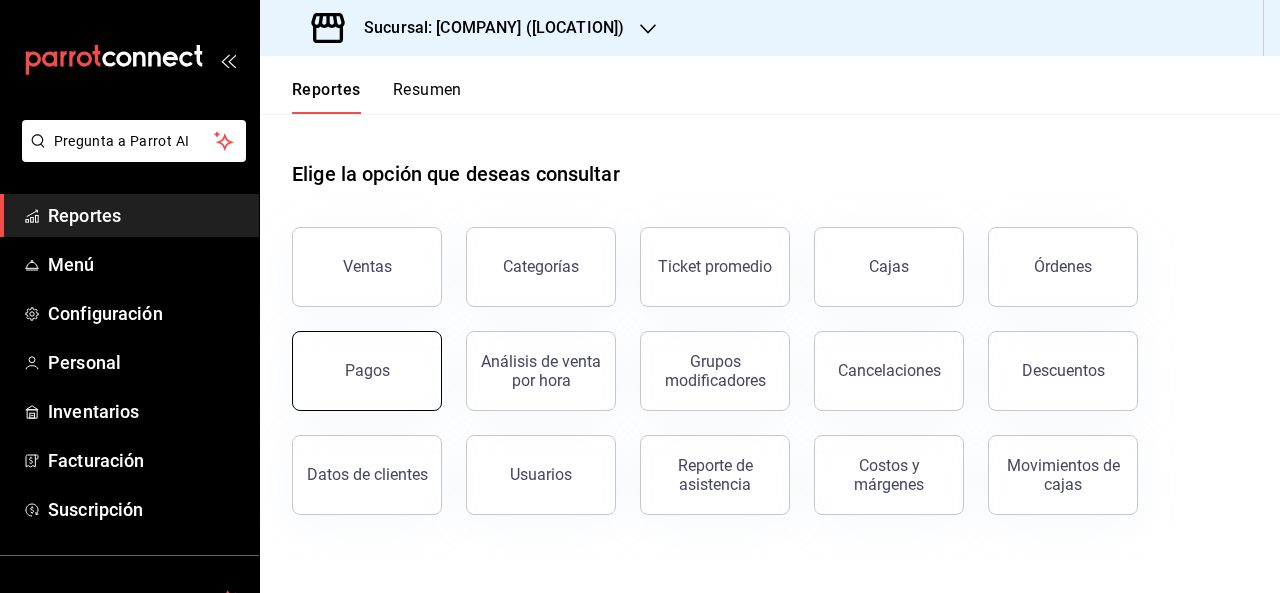 click on "Pagos" at bounding box center (367, 371) 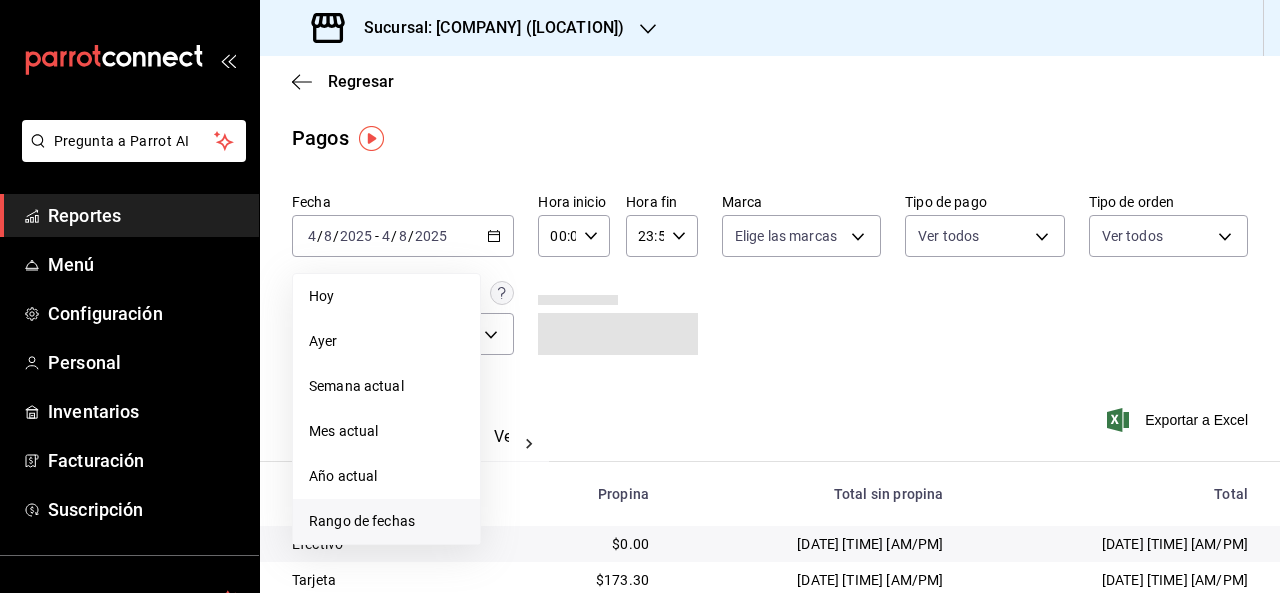 click on "Rango de fechas" at bounding box center (386, 521) 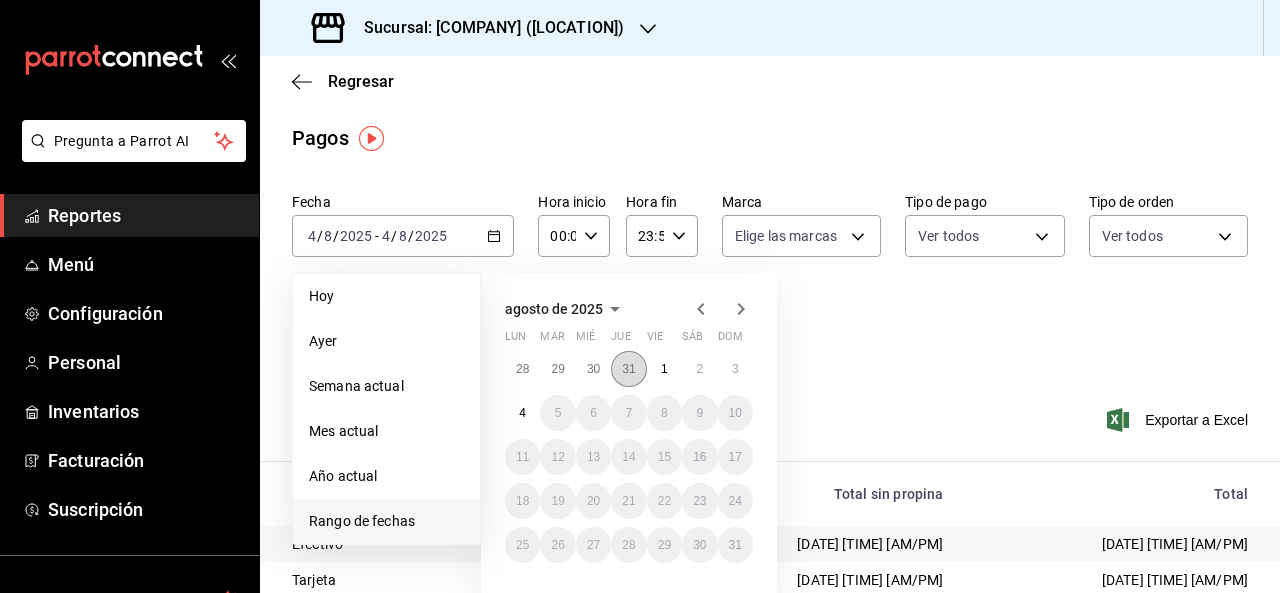 click on "31" at bounding box center [628, 369] 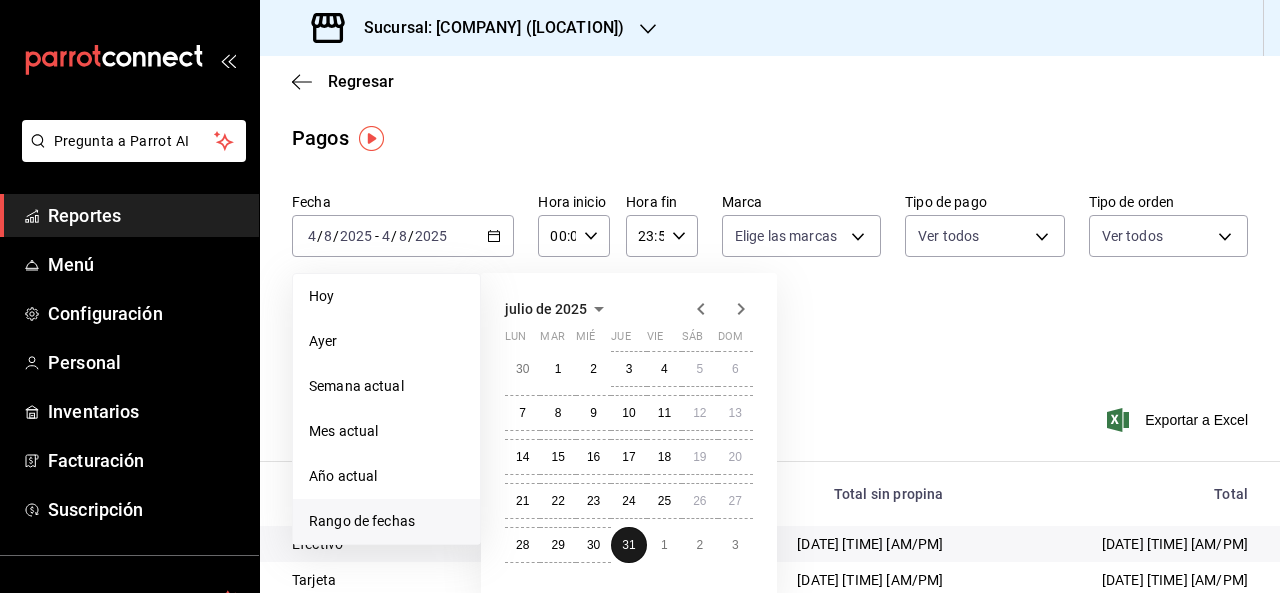 click on "3" at bounding box center [628, 369] 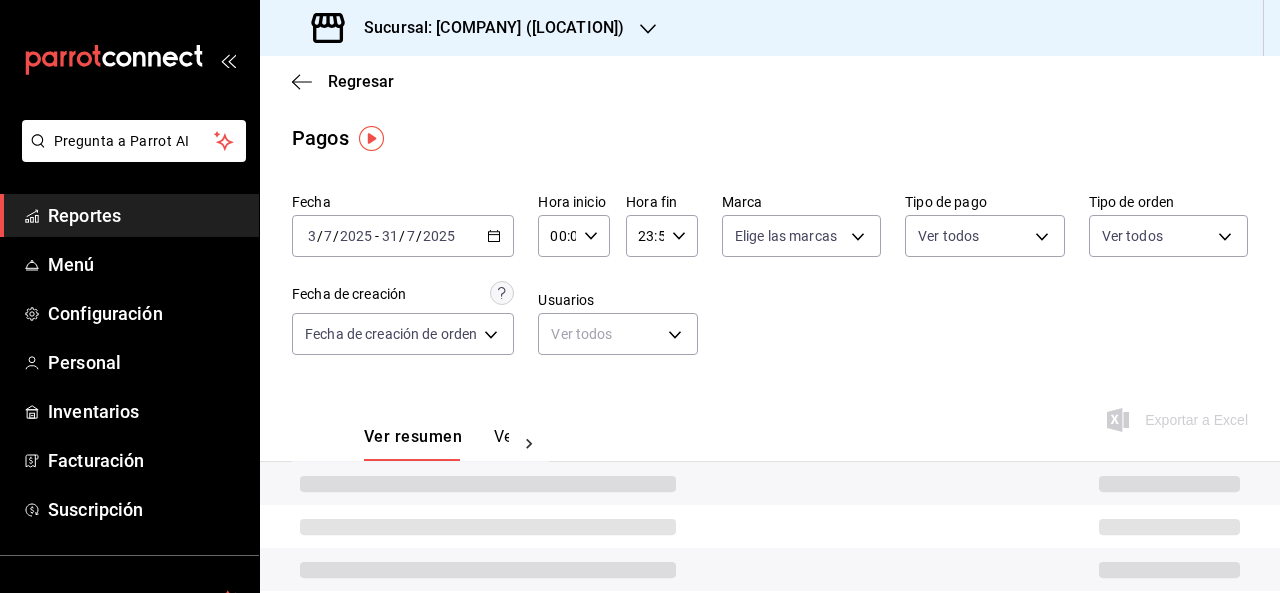 click 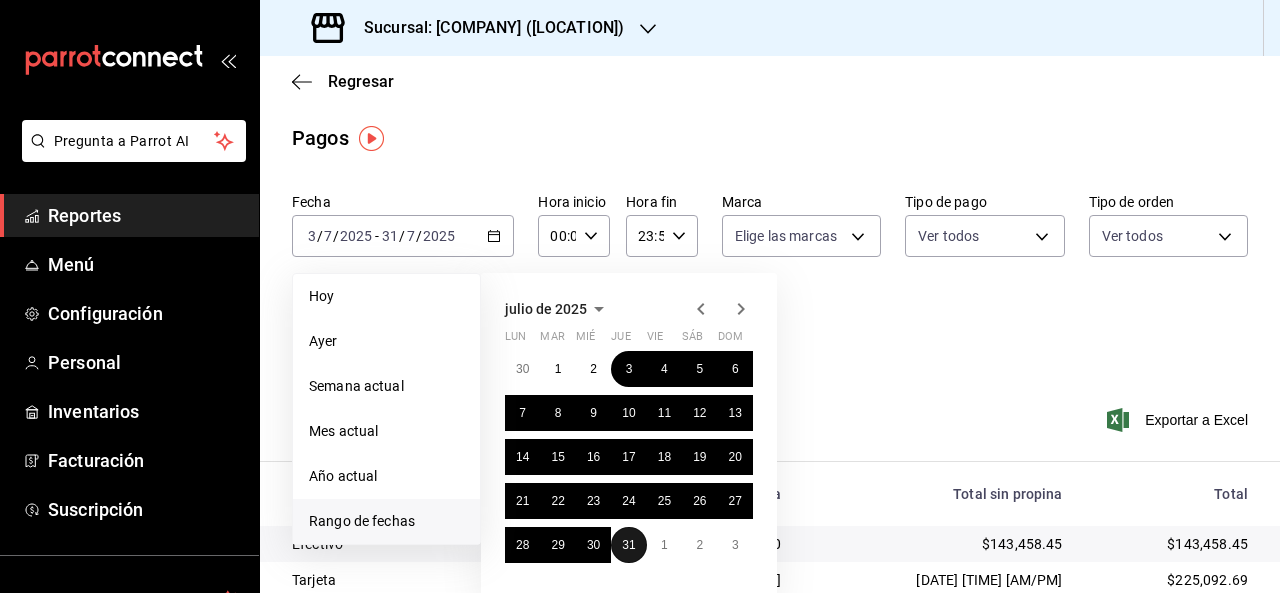 click on "31" at bounding box center [628, 545] 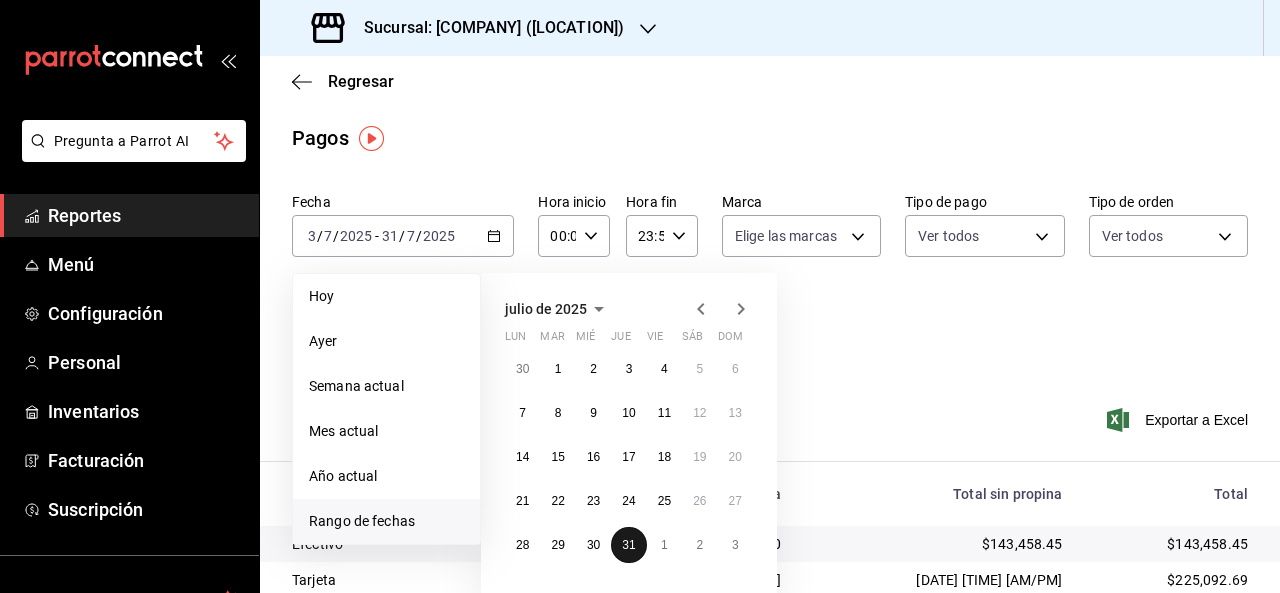 click on "31" at bounding box center (628, 545) 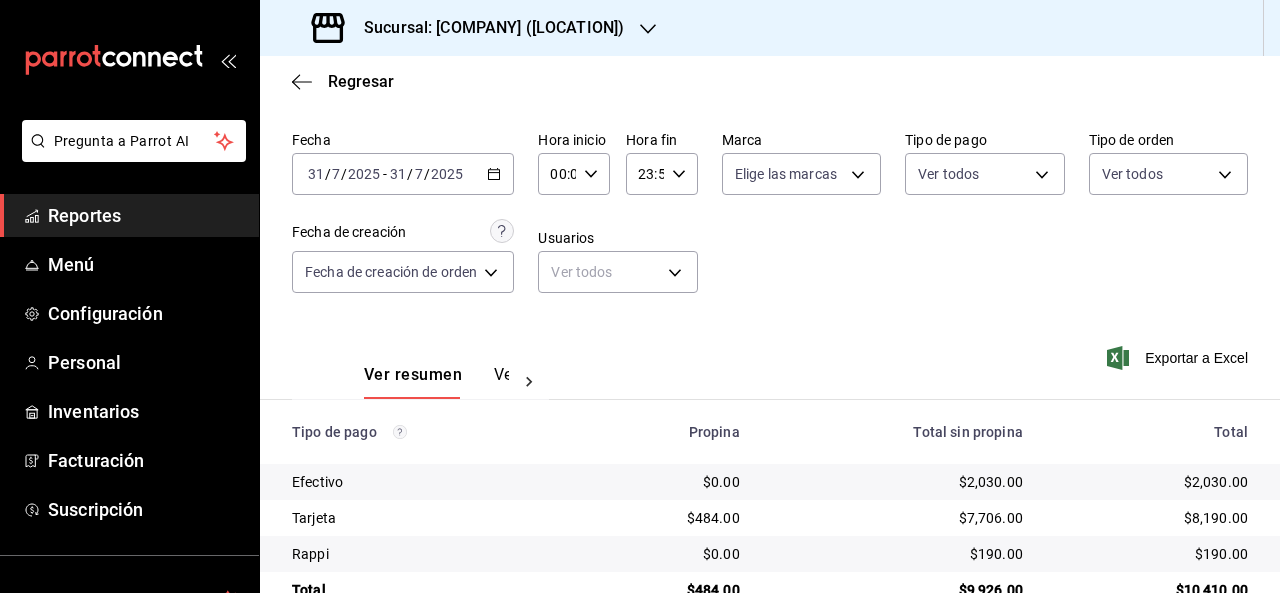 scroll, scrollTop: 110, scrollLeft: 0, axis: vertical 